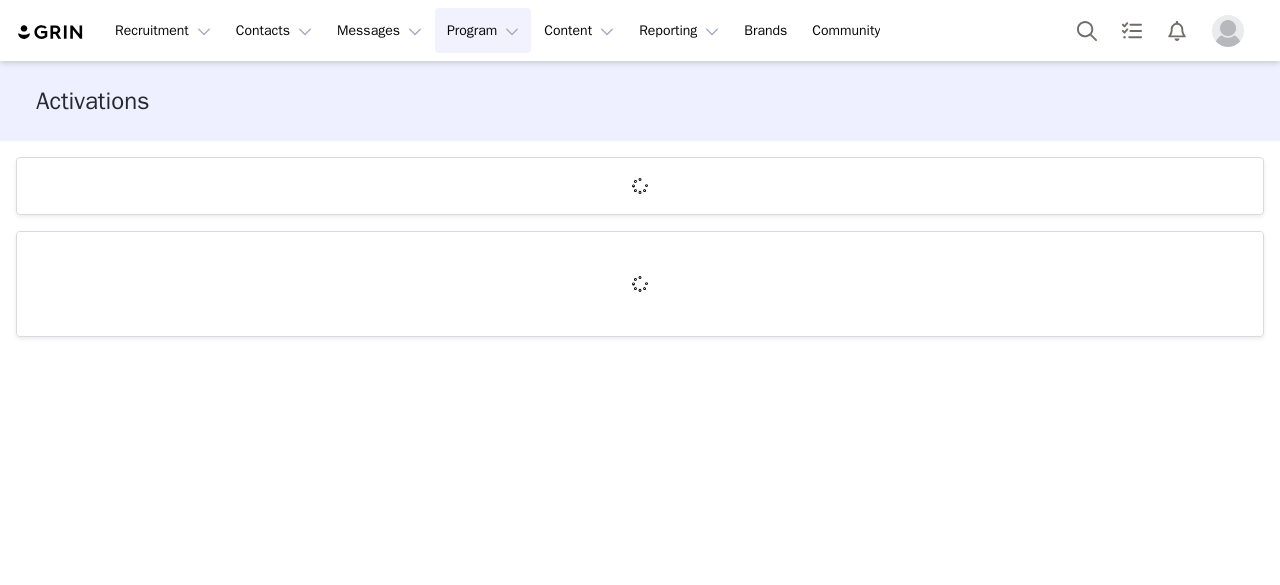 scroll, scrollTop: 0, scrollLeft: 0, axis: both 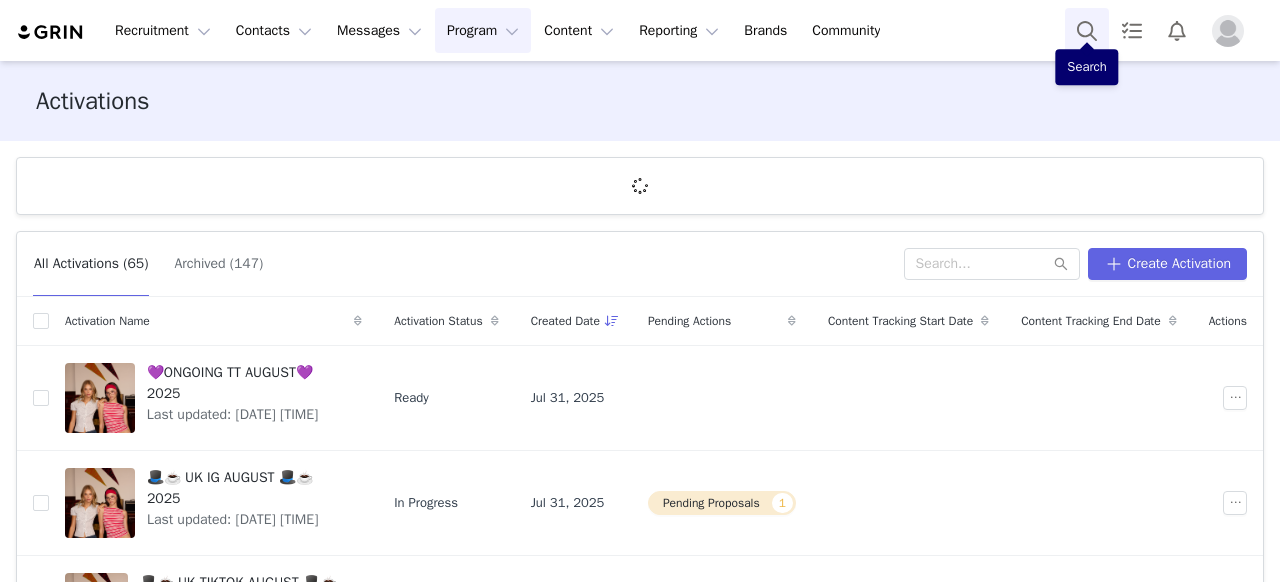 click at bounding box center [1087, 30] 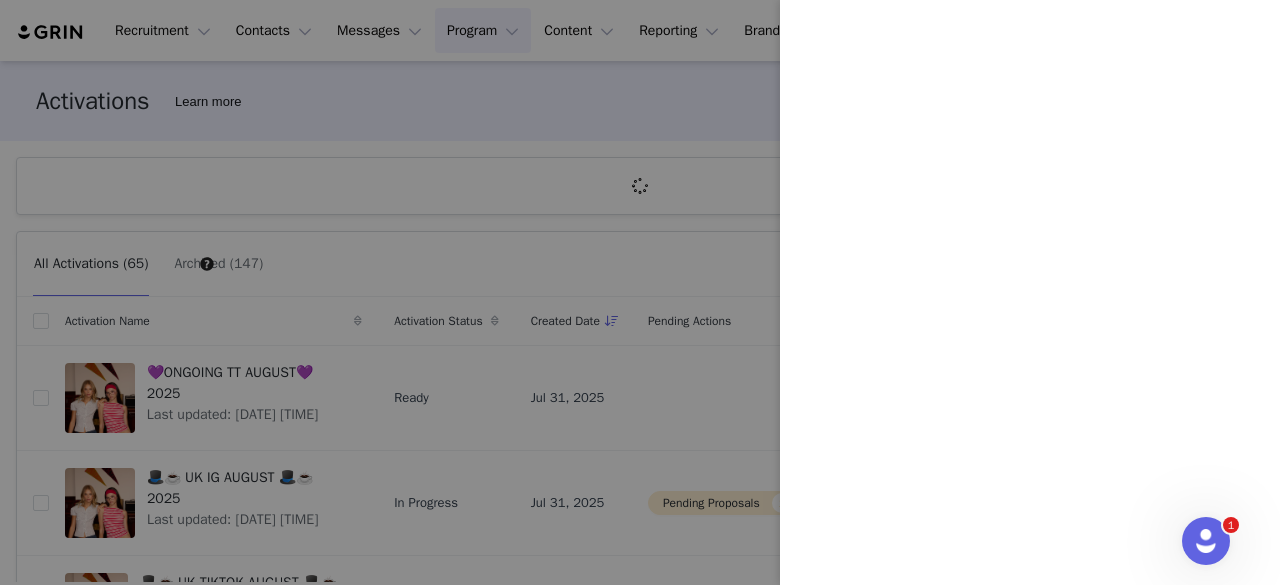 scroll, scrollTop: 0, scrollLeft: 0, axis: both 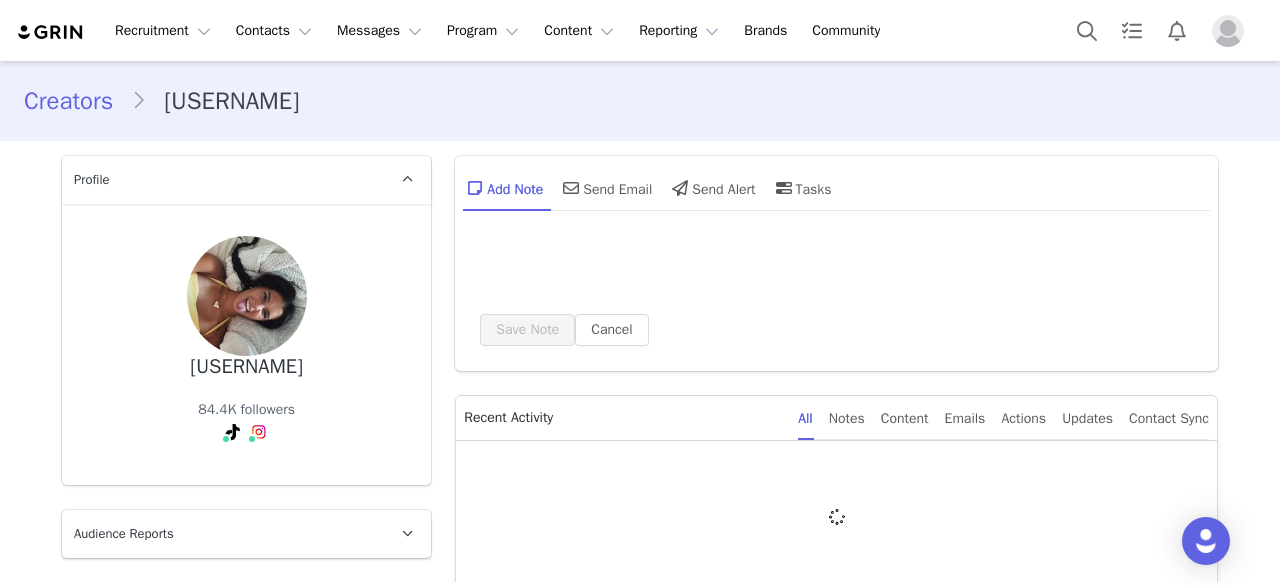 type on "+1 (United States)" 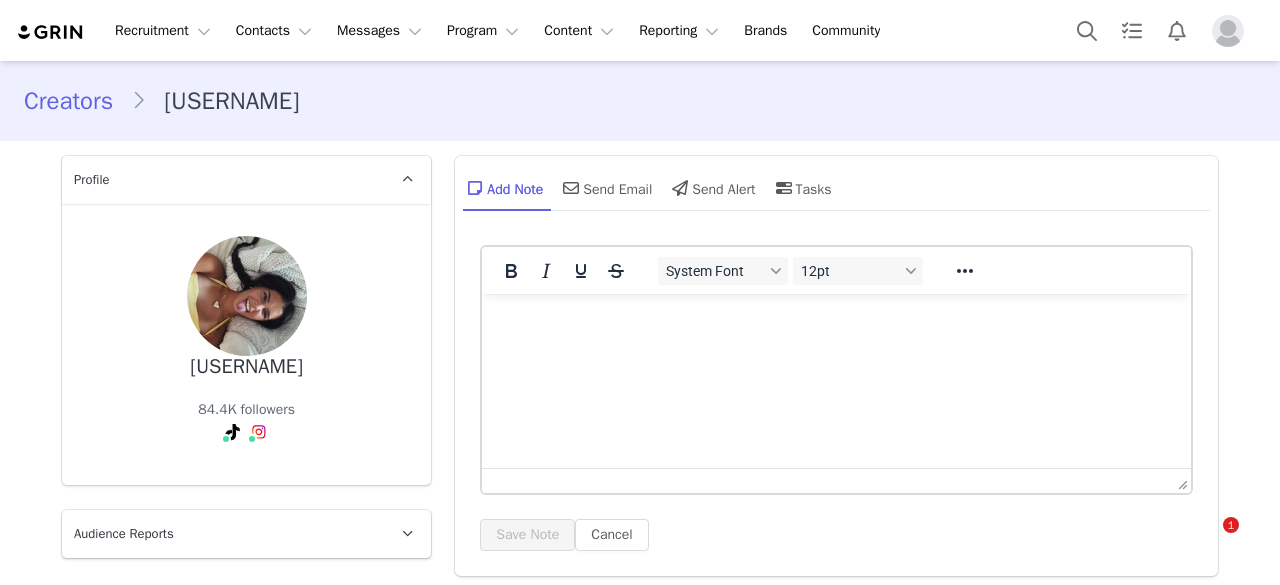 scroll, scrollTop: 62, scrollLeft: 0, axis: vertical 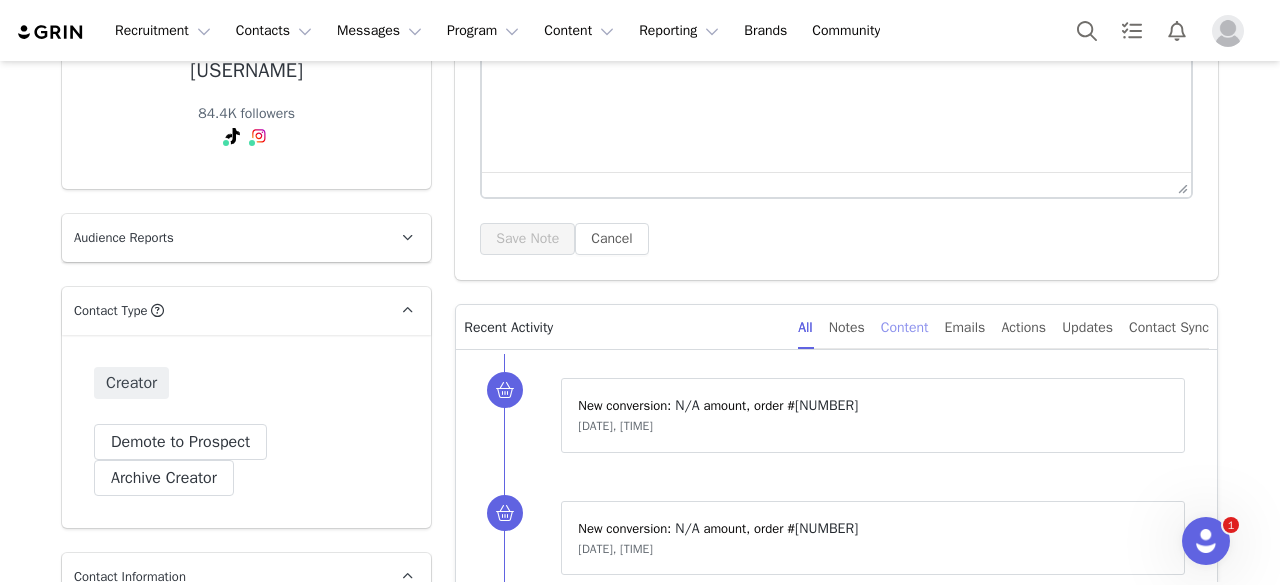click on "Content" at bounding box center [905, 327] 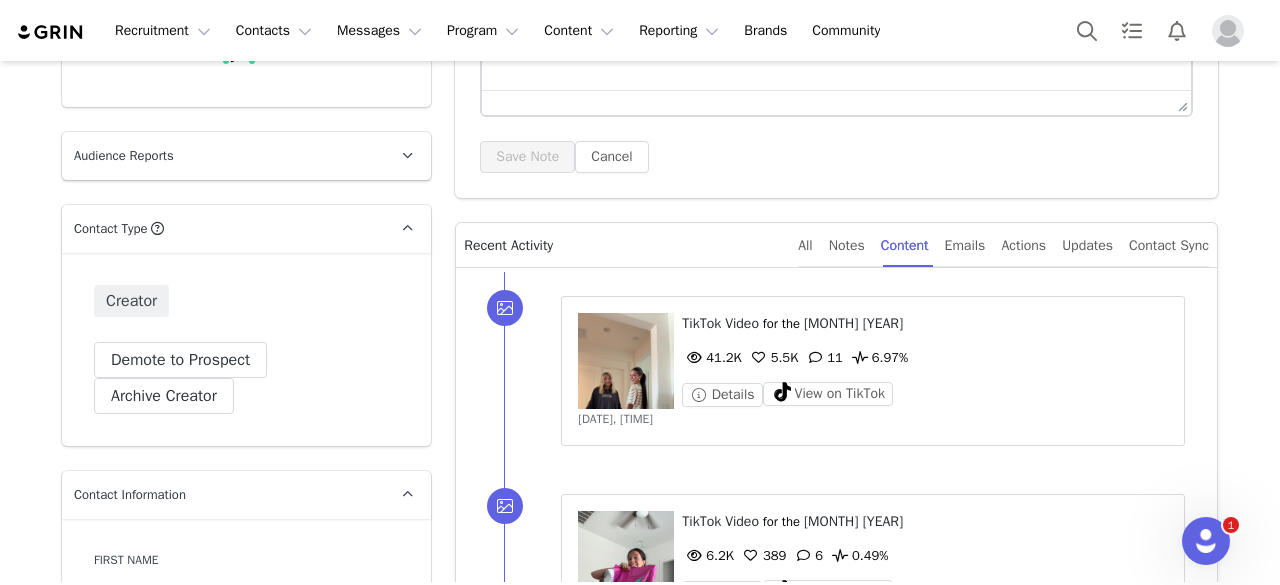 scroll, scrollTop: 380, scrollLeft: 0, axis: vertical 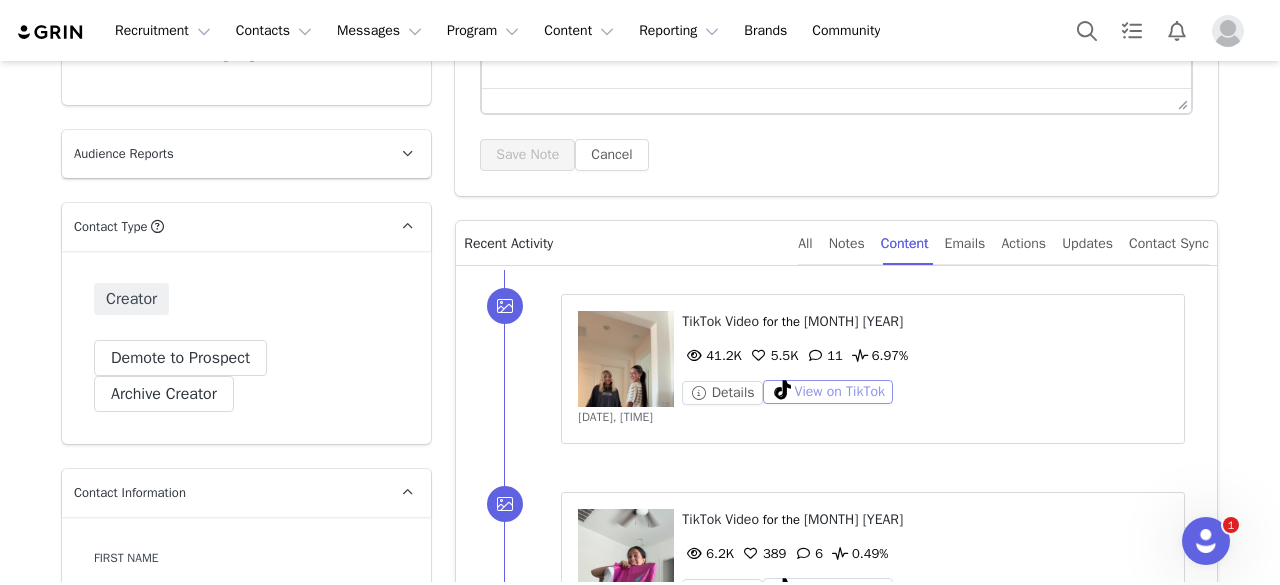 click on "View on TikTok" at bounding box center (828, 392) 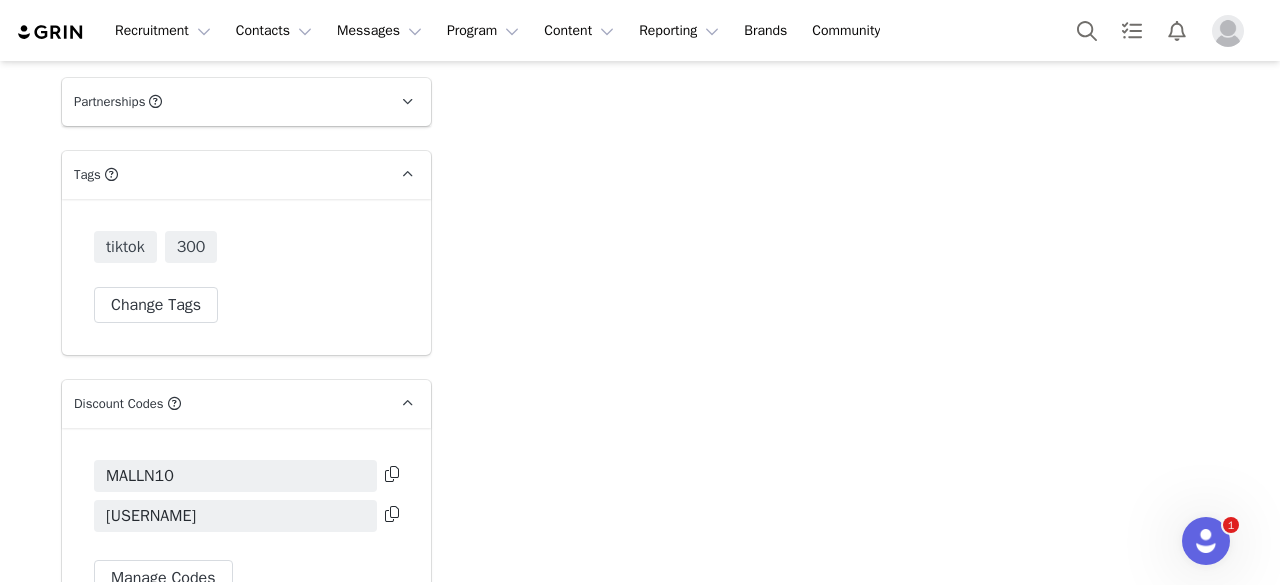scroll, scrollTop: 4212, scrollLeft: 0, axis: vertical 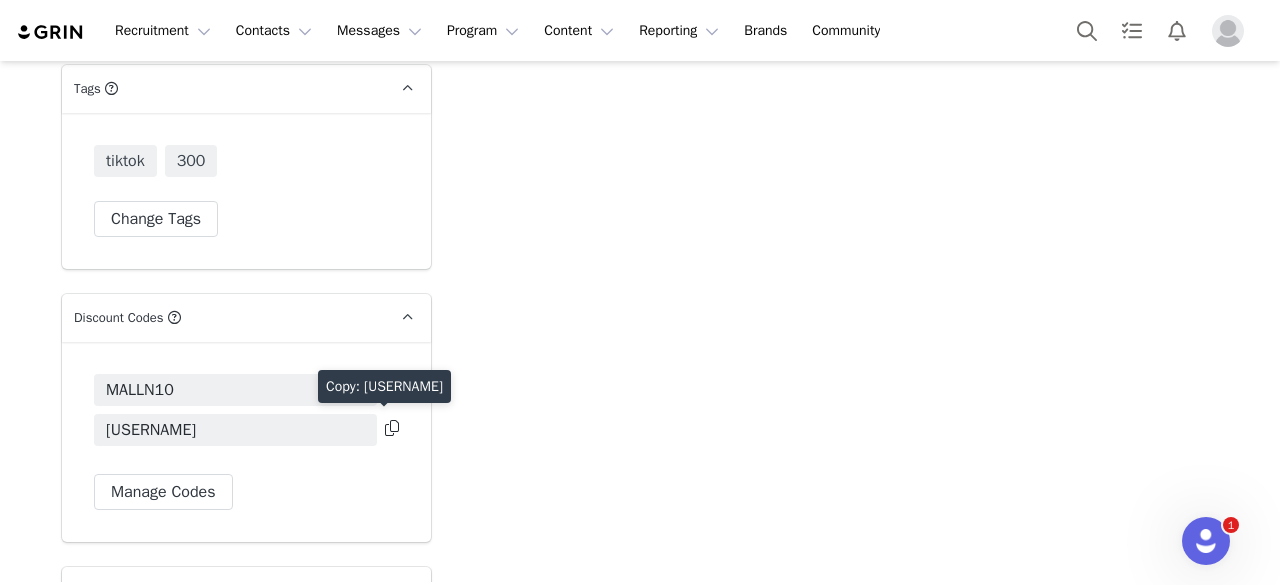 click at bounding box center [392, 428] 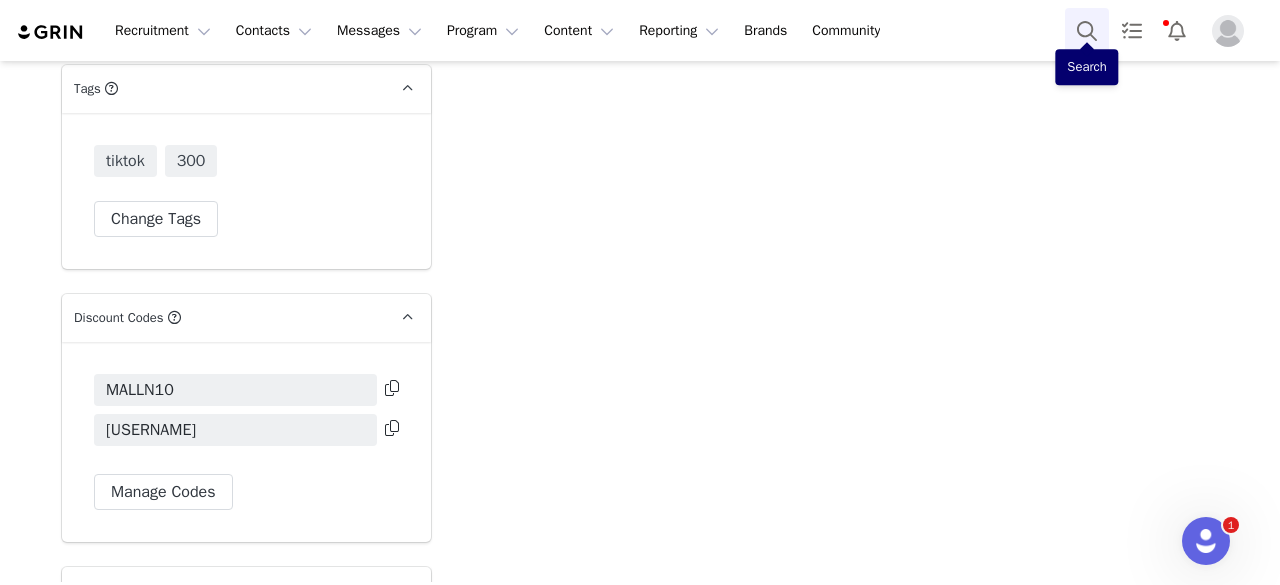 click at bounding box center (1087, 30) 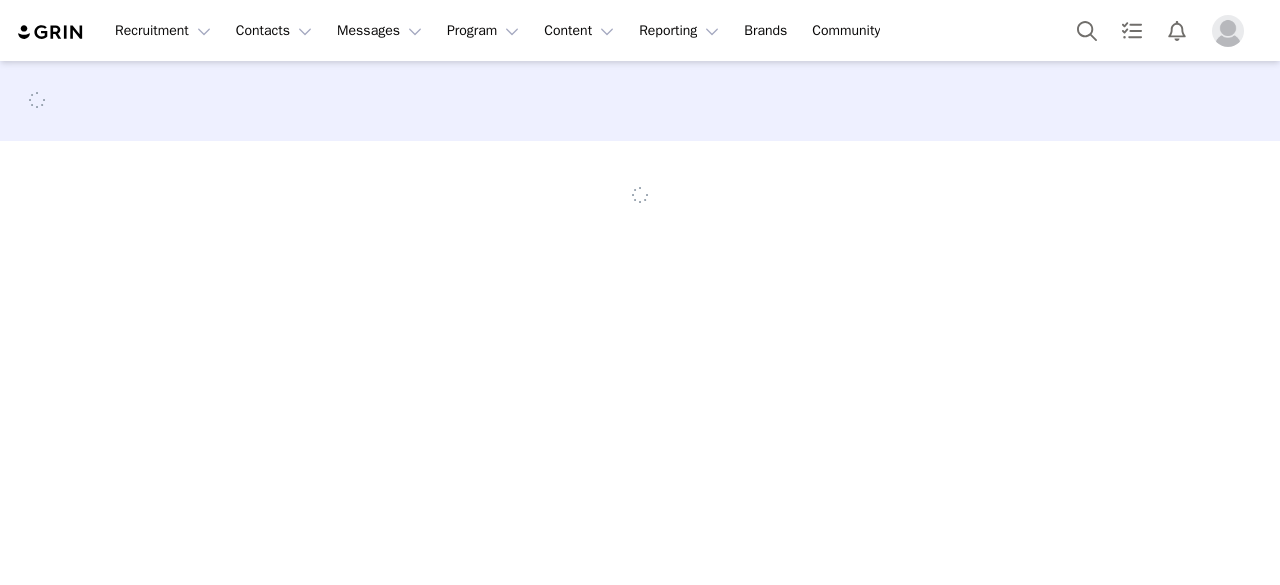 scroll, scrollTop: 0, scrollLeft: 0, axis: both 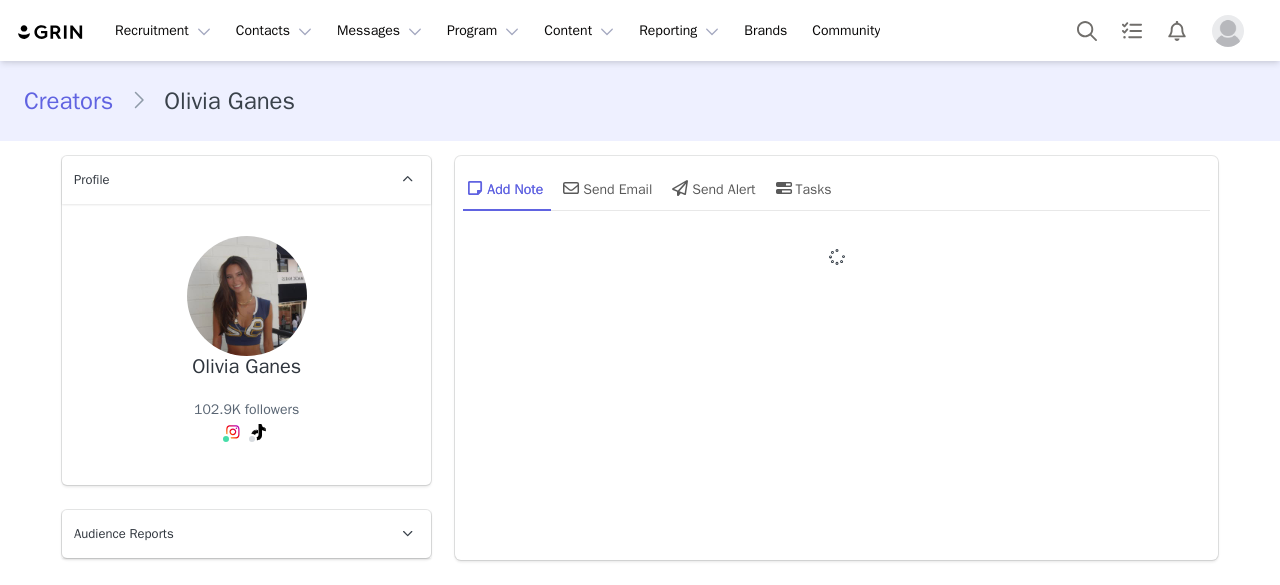 type on "+1 (United States)" 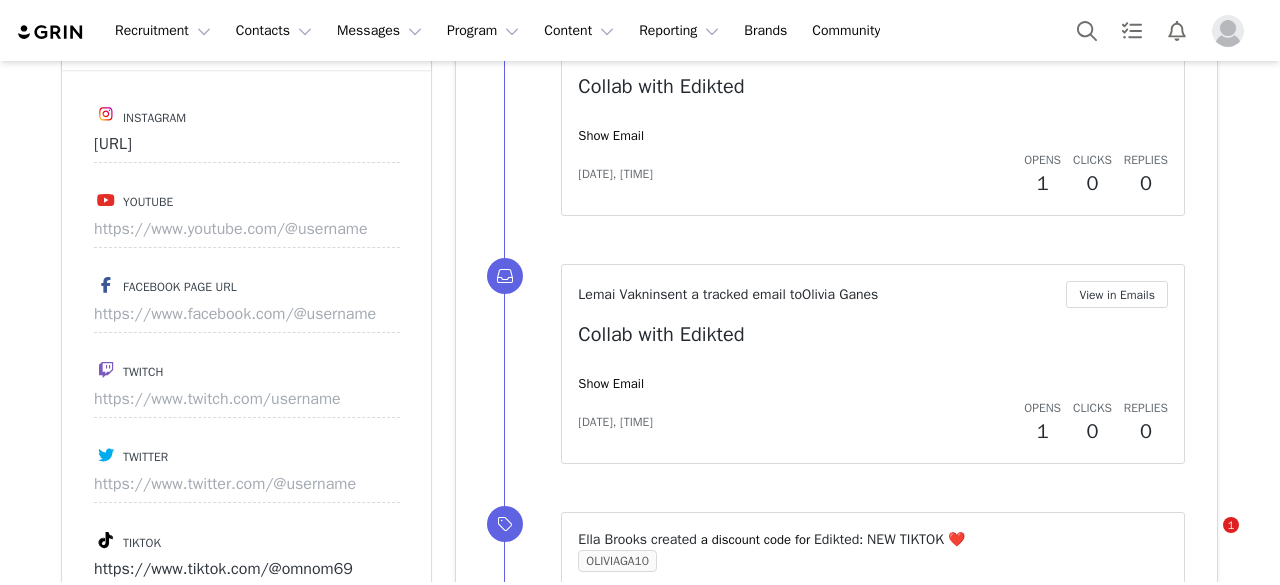 scroll, scrollTop: 2301, scrollLeft: 0, axis: vertical 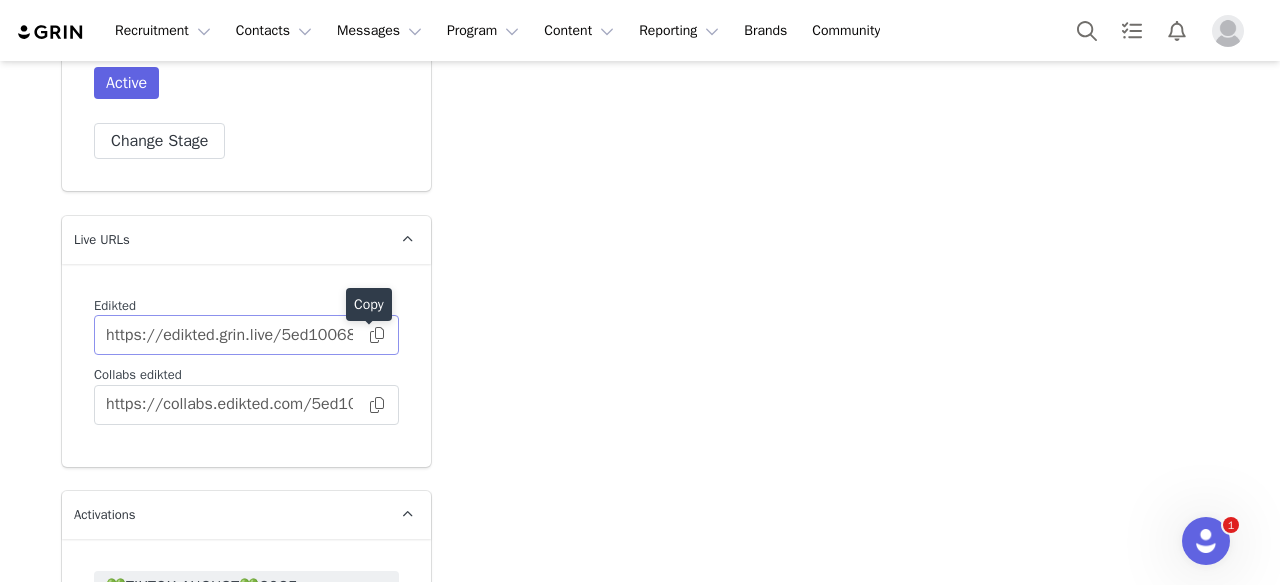 click at bounding box center (377, 335) 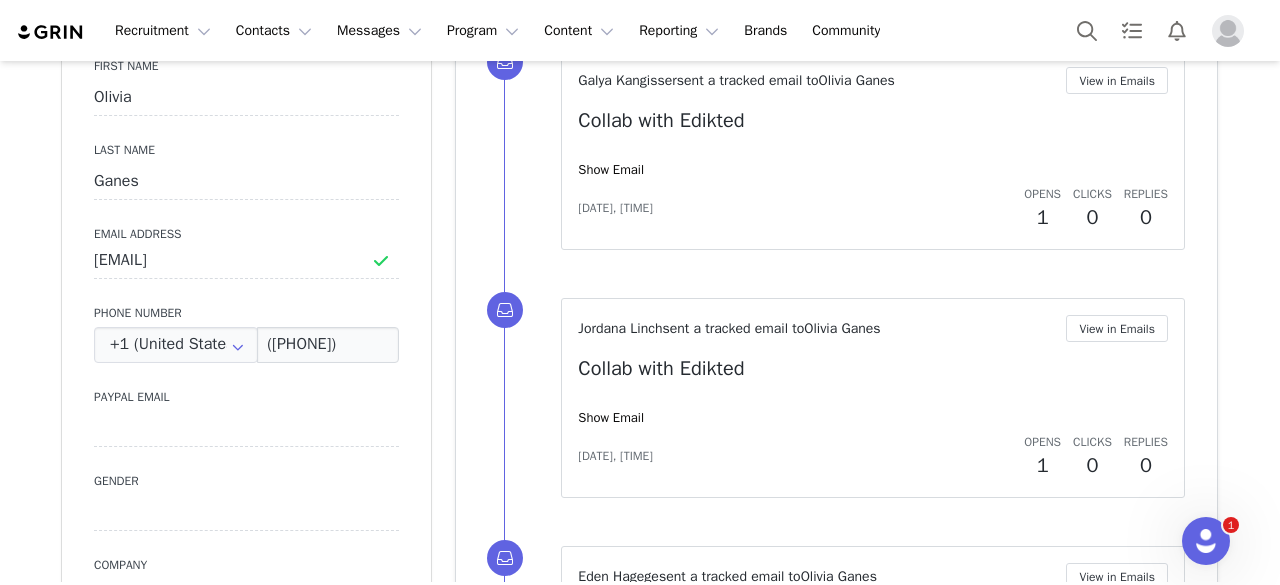 scroll, scrollTop: 695, scrollLeft: 0, axis: vertical 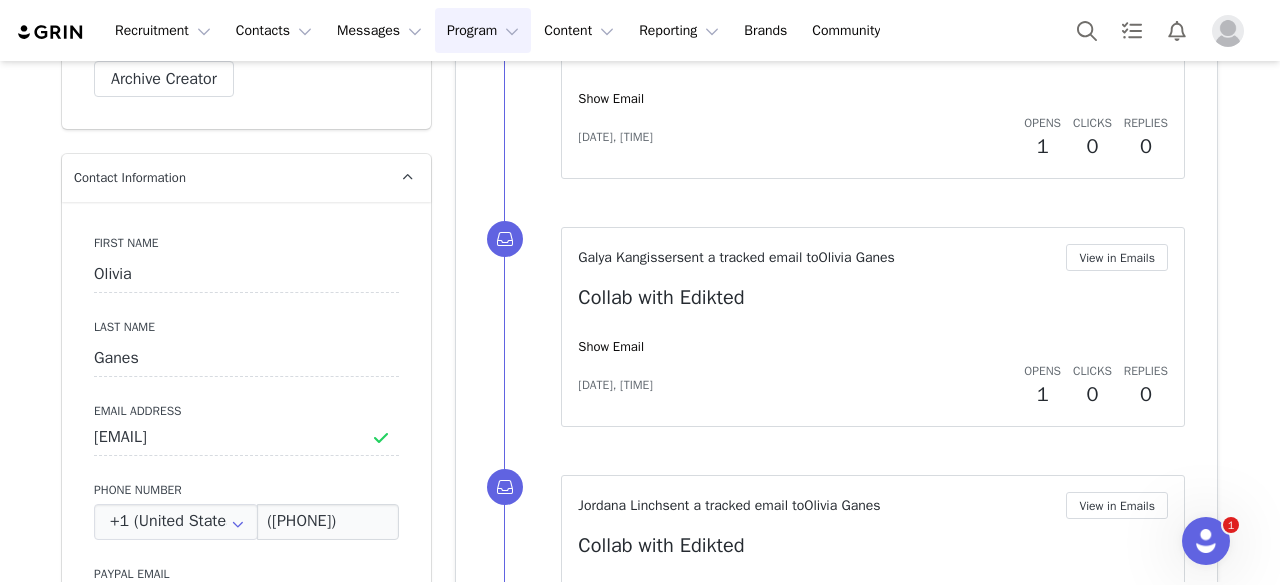 click on "Program Program" at bounding box center [483, 30] 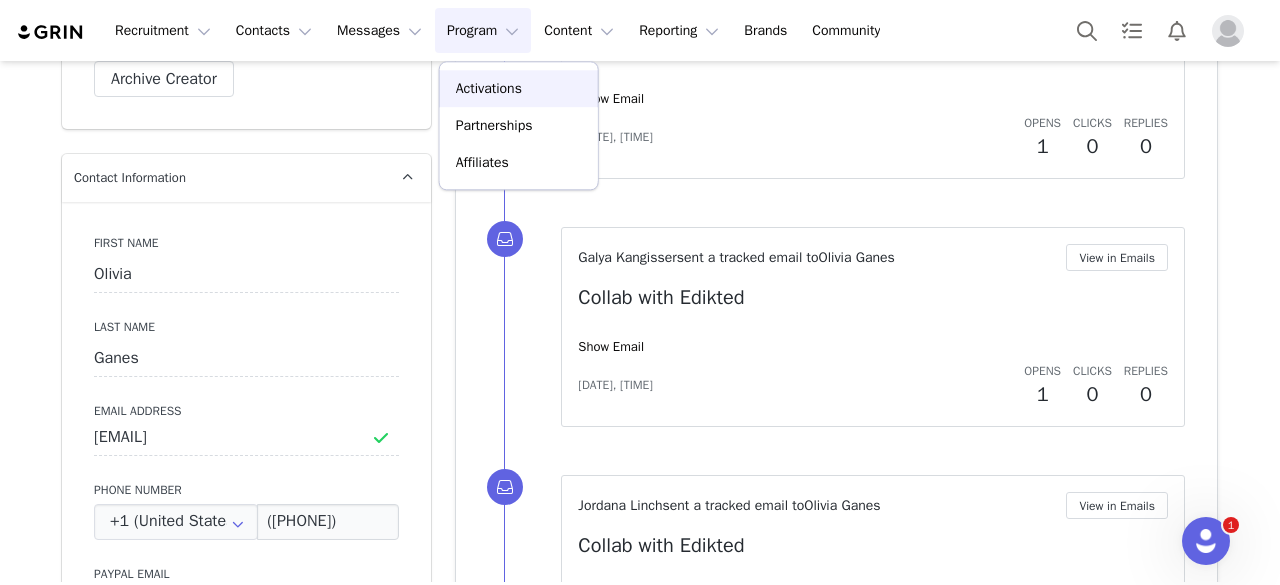 click on "Activations" at bounding box center (489, 88) 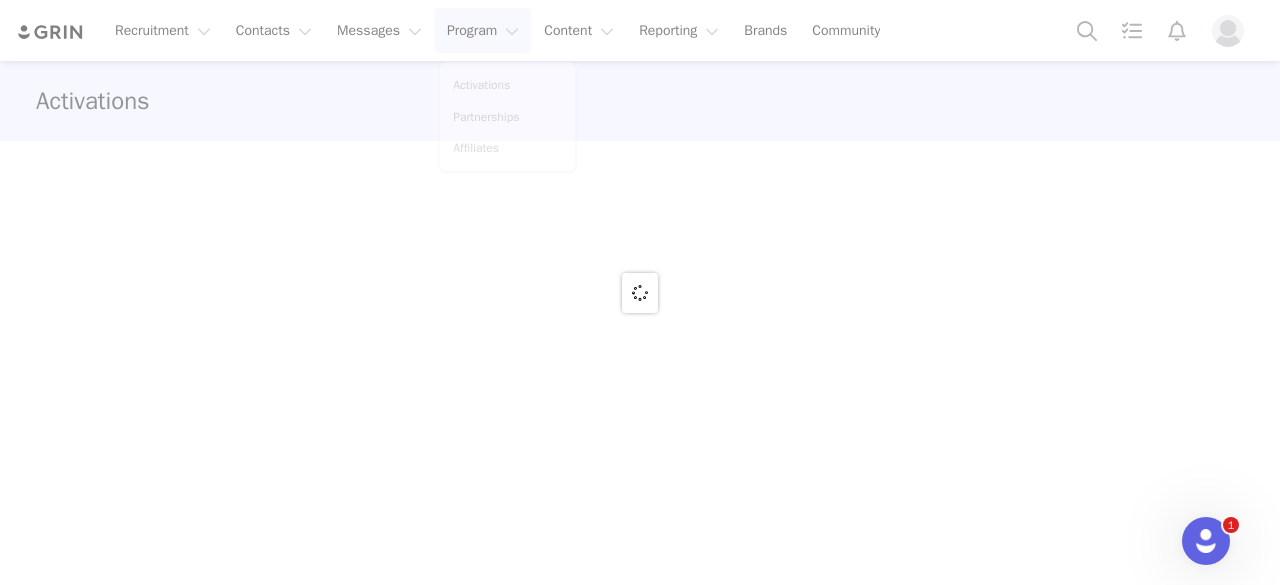 scroll, scrollTop: 0, scrollLeft: 0, axis: both 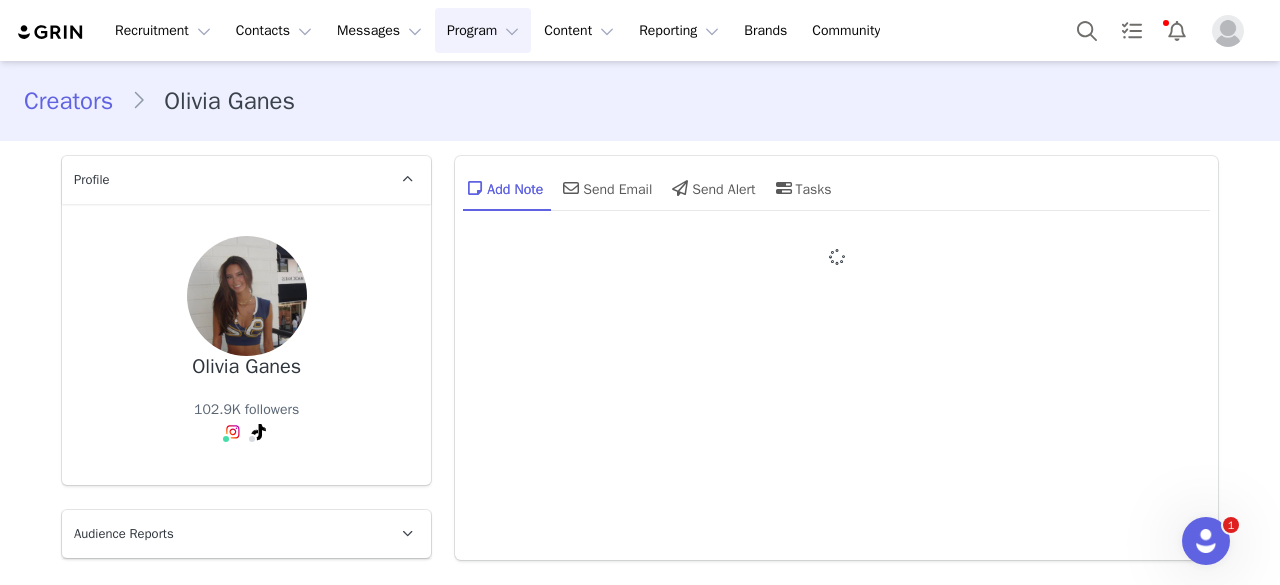 type on "+1 (United States)" 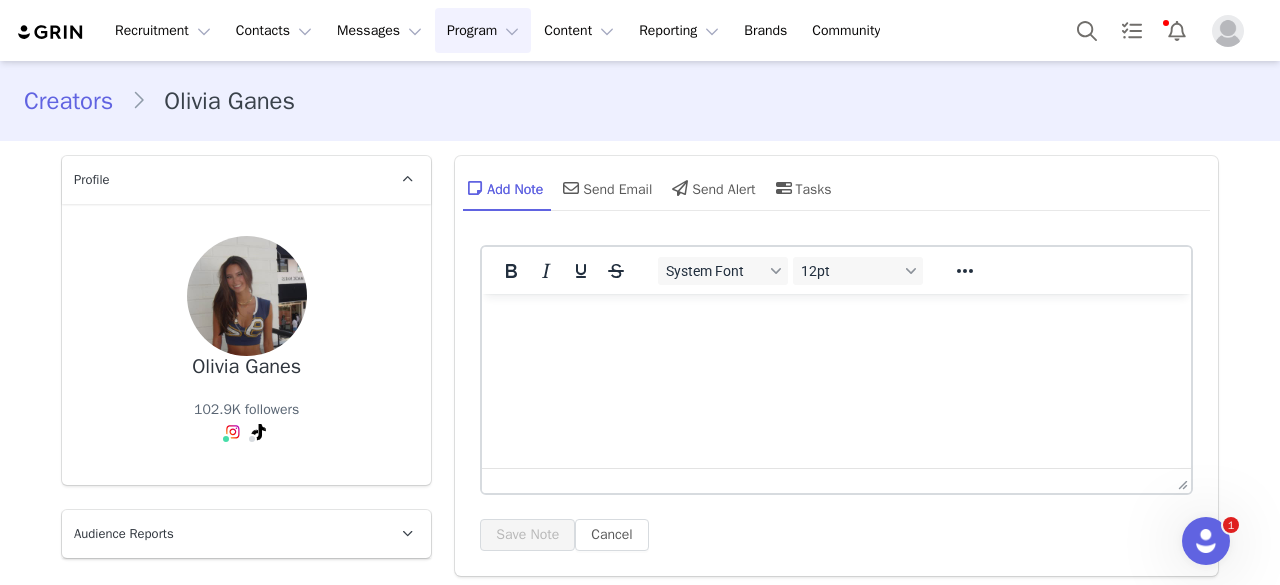 scroll, scrollTop: 1079, scrollLeft: 0, axis: vertical 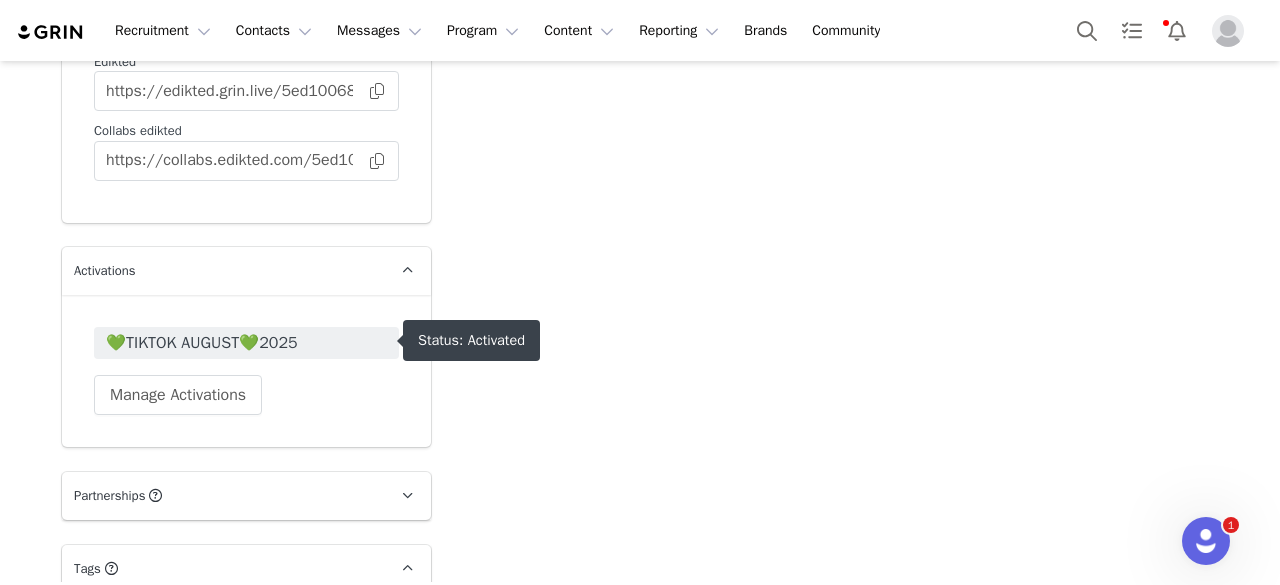 click on "💚TIKTOK AUGUST💚2025" at bounding box center (246, 343) 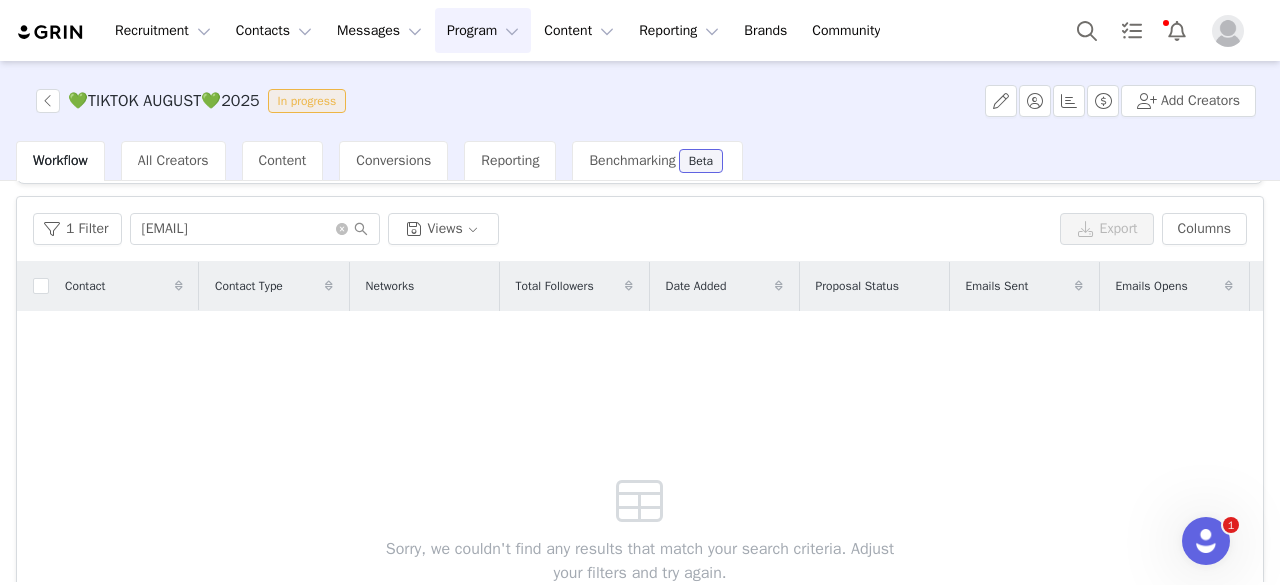 scroll, scrollTop: 0, scrollLeft: 0, axis: both 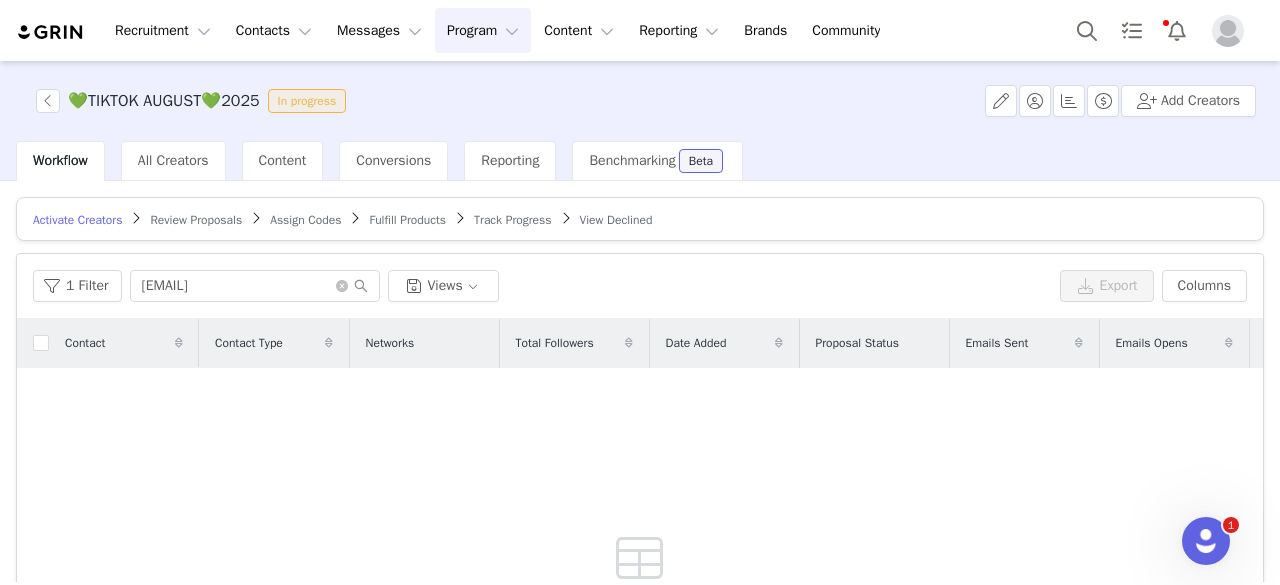 click on "Track Progress" at bounding box center [512, 220] 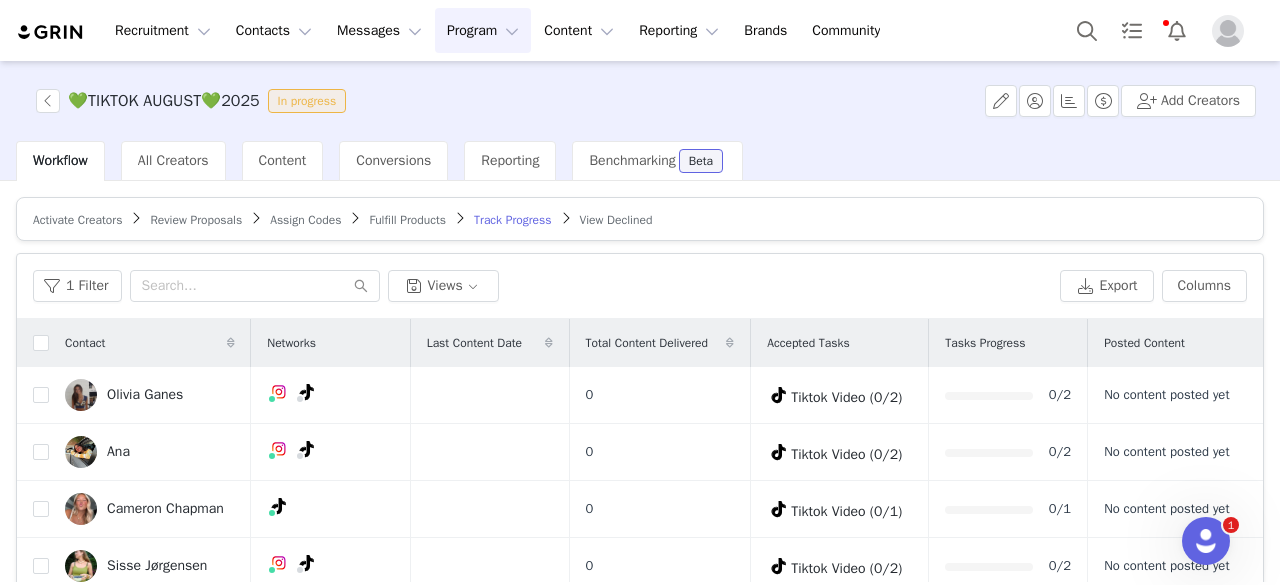 click on "Activate Creators Review Proposals Assign Codes Fulfill Products Track Progress View Declined" at bounding box center (640, 219) 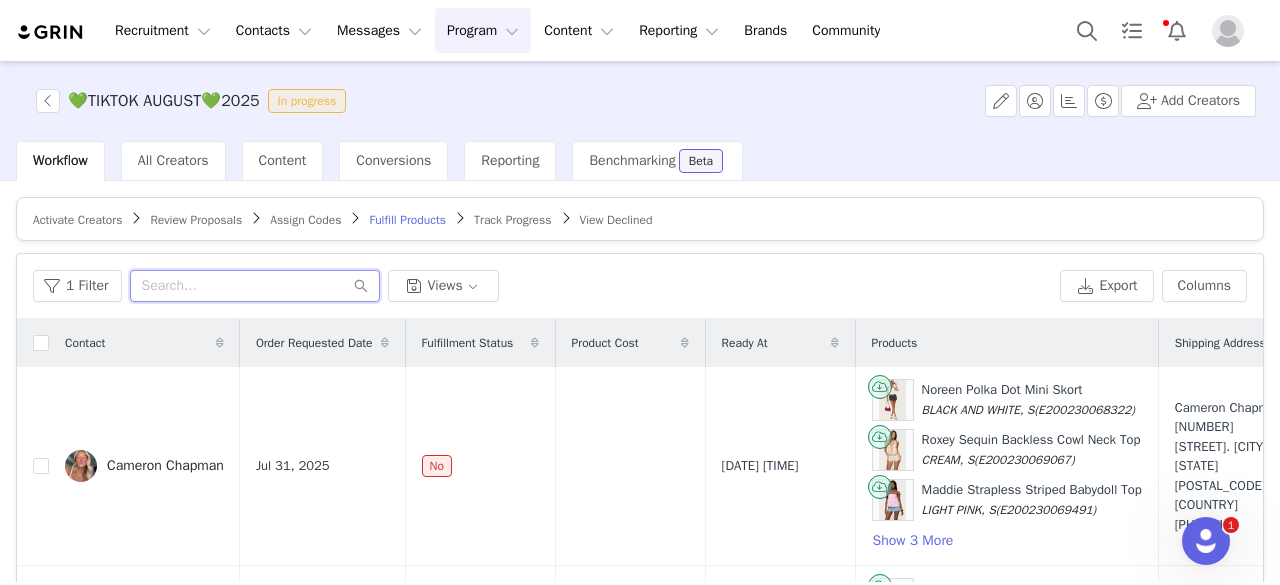 click at bounding box center [255, 286] 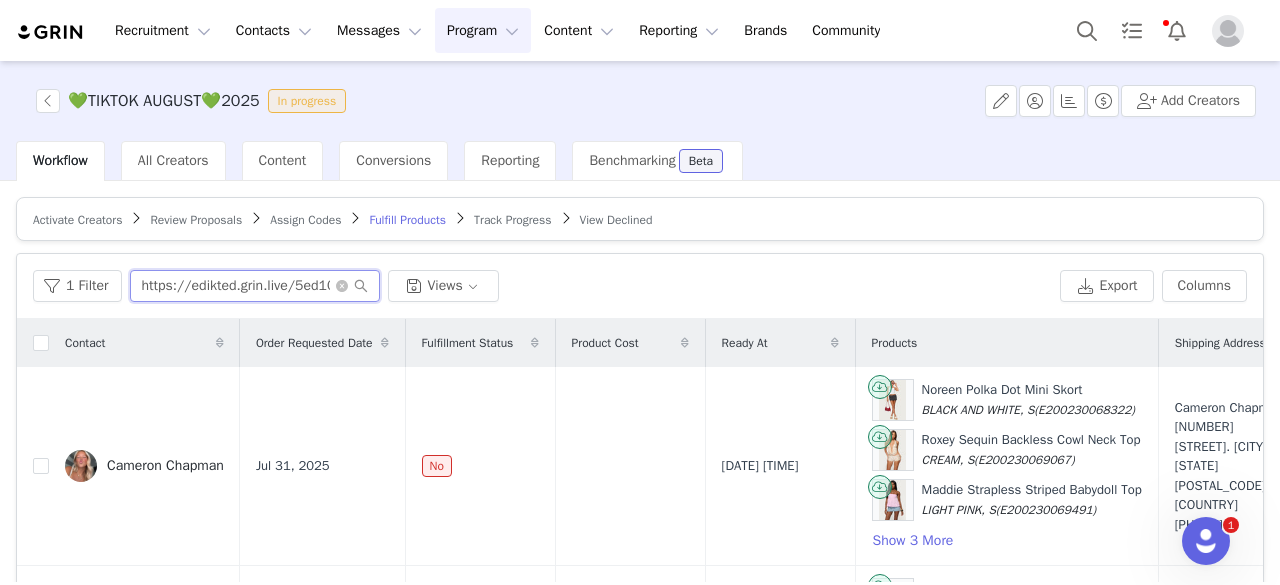 scroll, scrollTop: 0, scrollLeft: 196, axis: horizontal 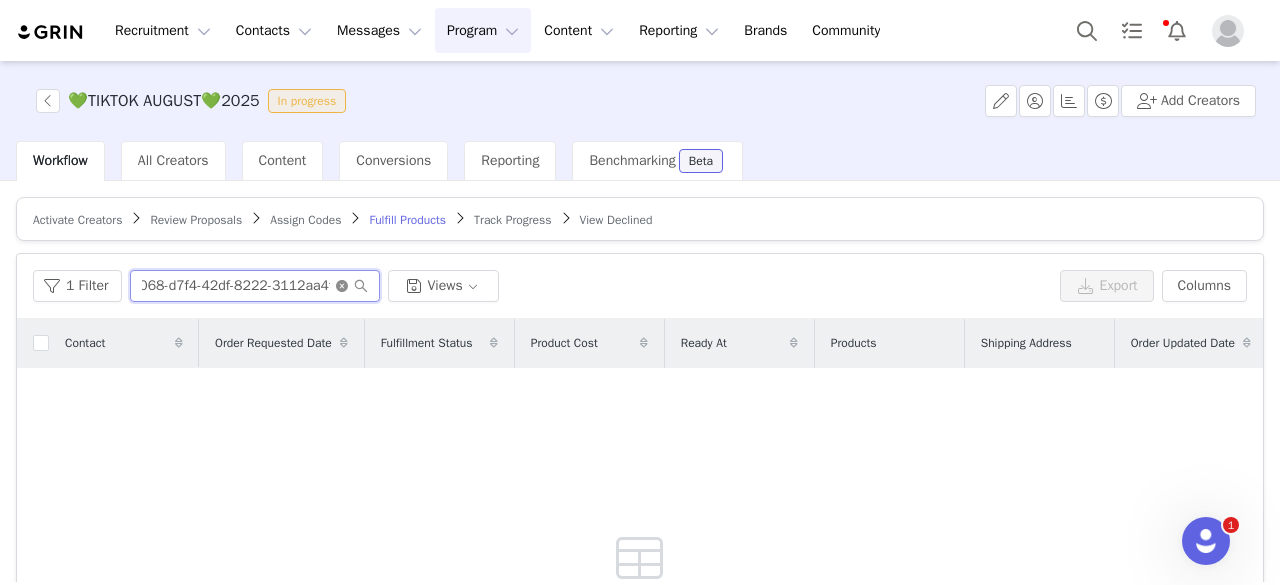 type on "https://edikted.grin.live/5ed10068-d7f4-42df-8222-3112aa4f7973" 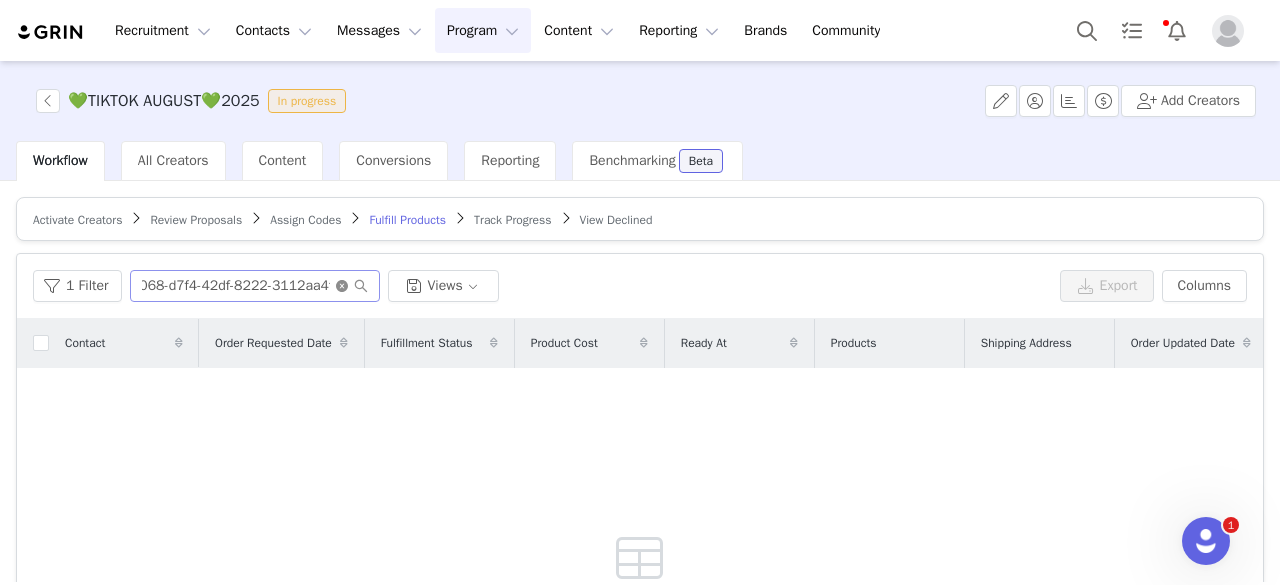 scroll, scrollTop: 0, scrollLeft: 0, axis: both 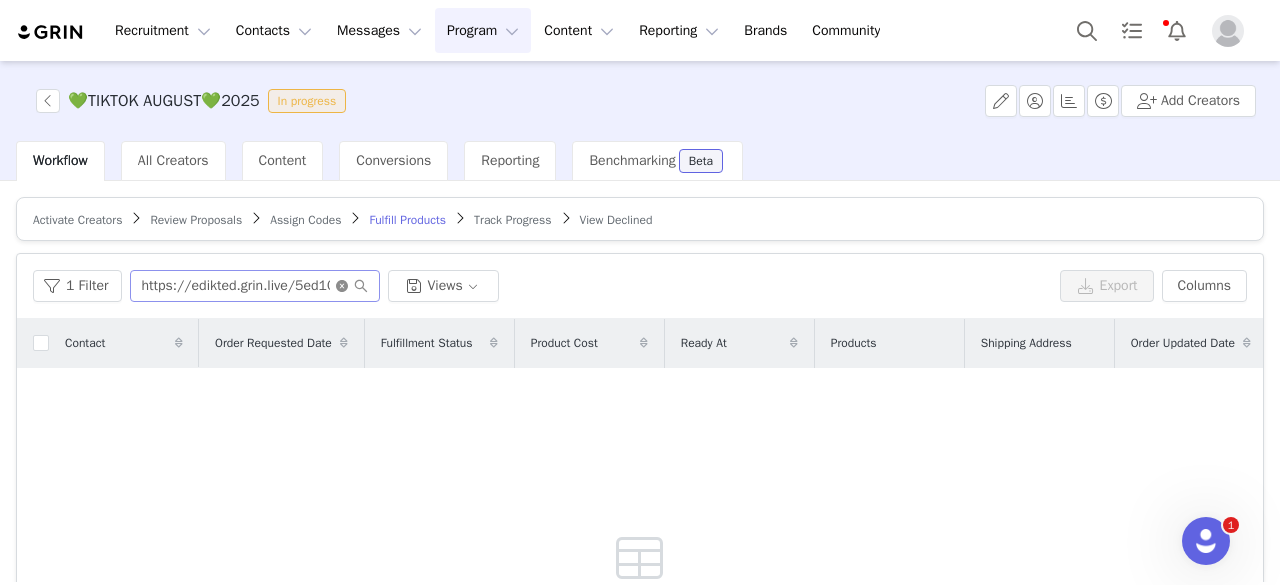 click 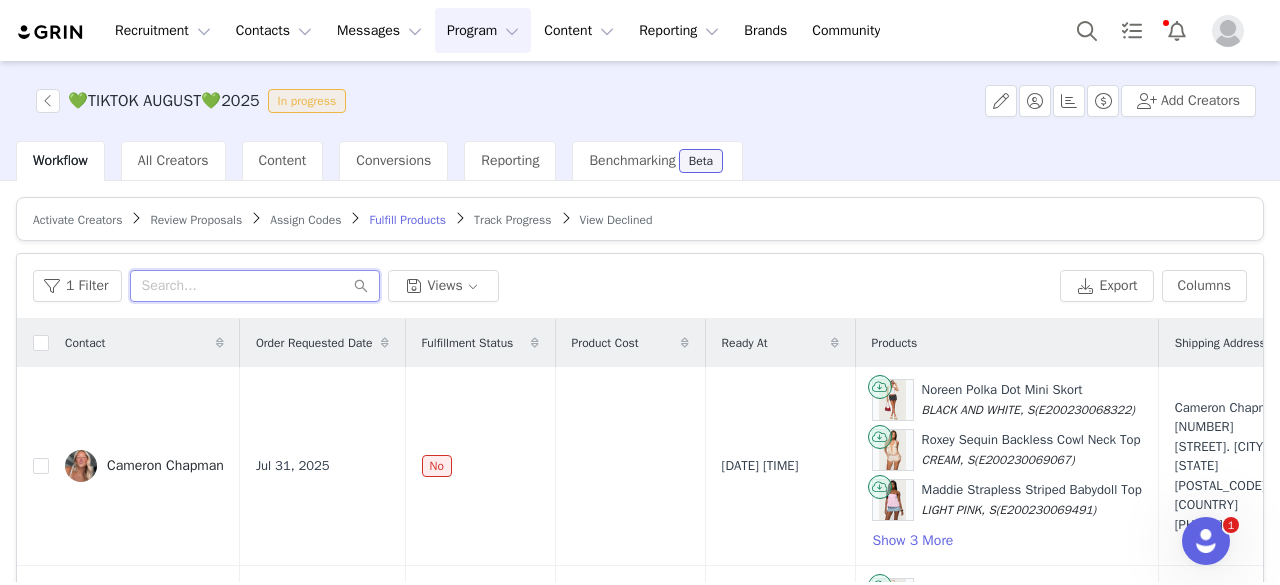 click at bounding box center (255, 286) 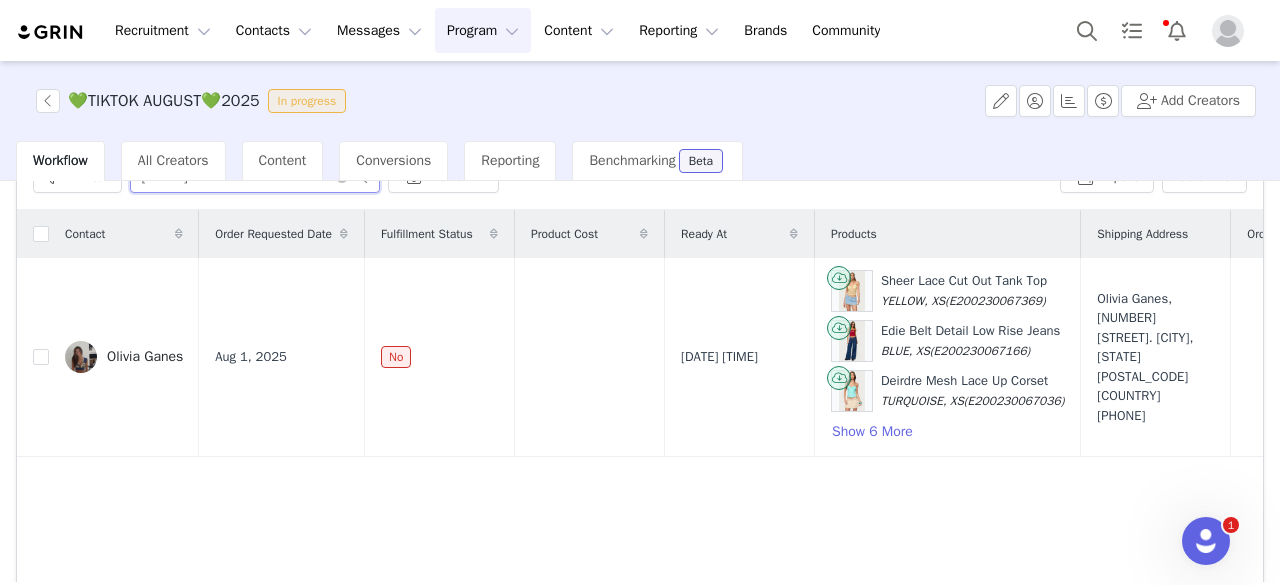 scroll, scrollTop: 118, scrollLeft: 0, axis: vertical 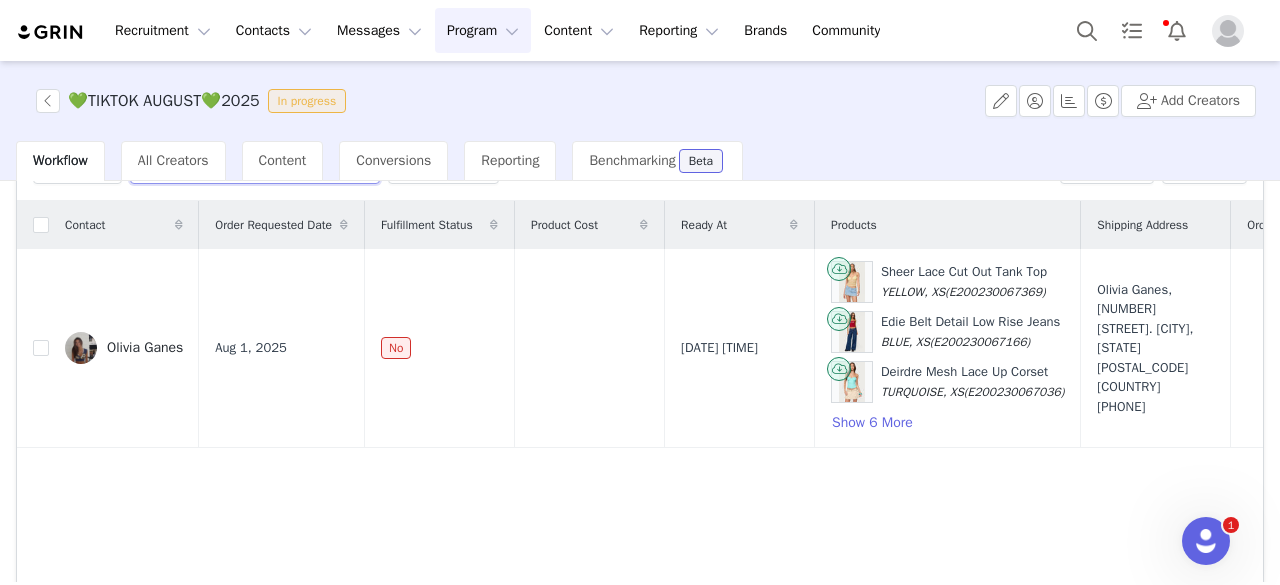 type on "olivia@lunarmedia.io" 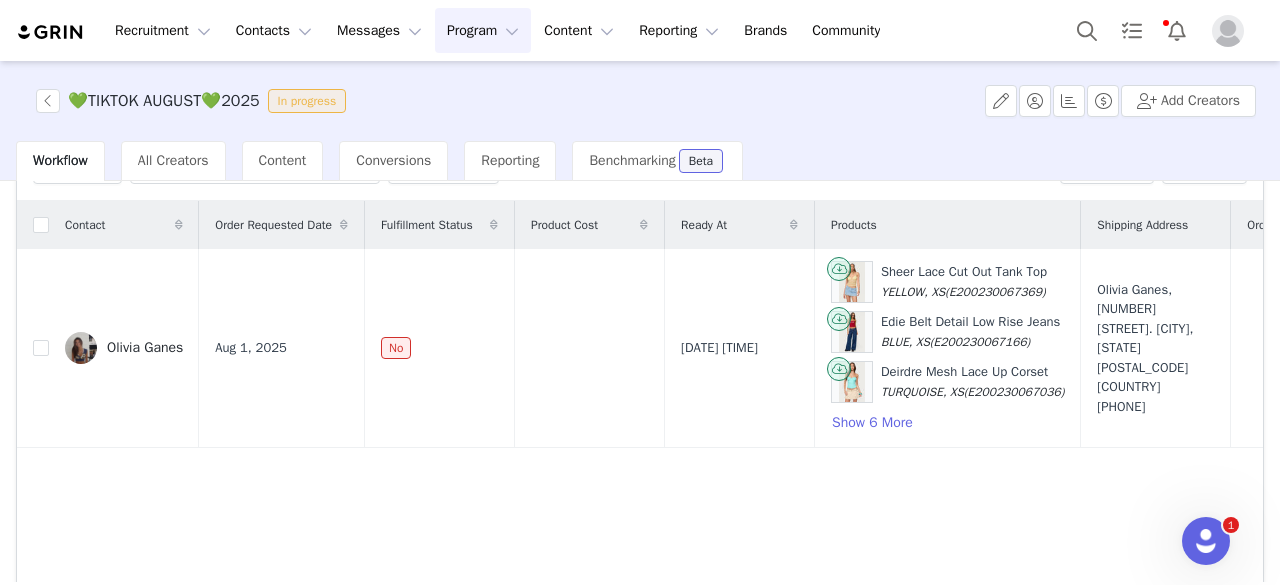 click on "Recruitment Recruitment Creator Search Curated Lists Landing Pages Web Extension AI Creator Search Beta Contacts Contacts Creators Prospects Applicants Messages Messages Dashboard Inbox Templates Sequences Program Program Activations Partnerships Affiliates Content Content Creator Content Media Library Social Listening Reporting Reporting Dashboard Report Builder Brands Brands Community Community" at bounding box center [640, 30] 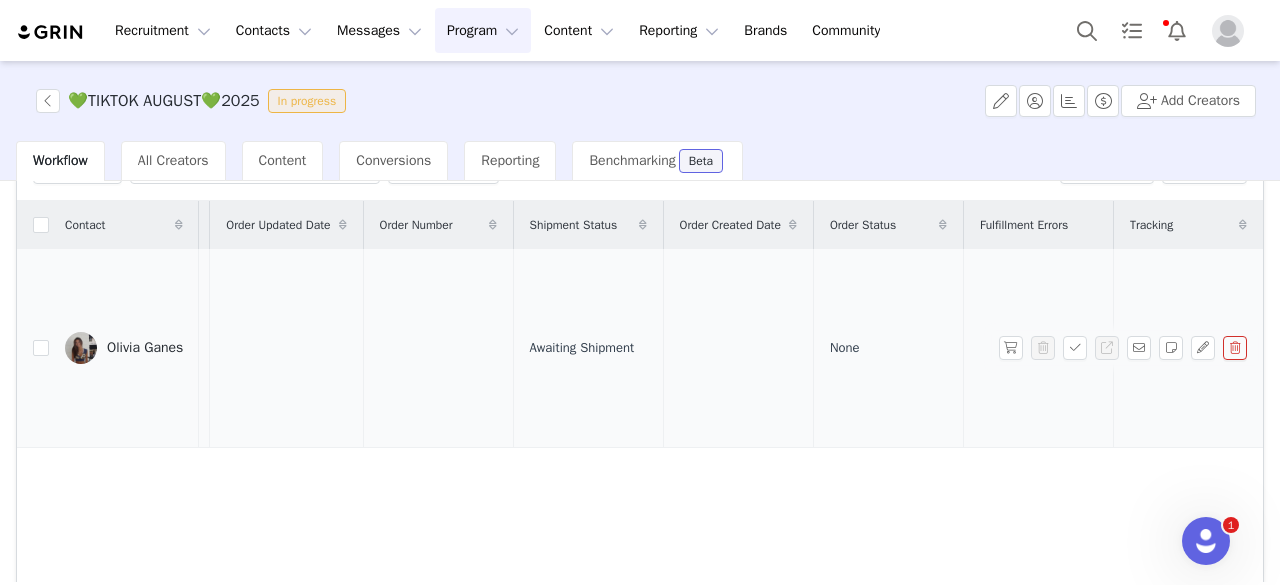 scroll, scrollTop: 0, scrollLeft: 1055, axis: horizontal 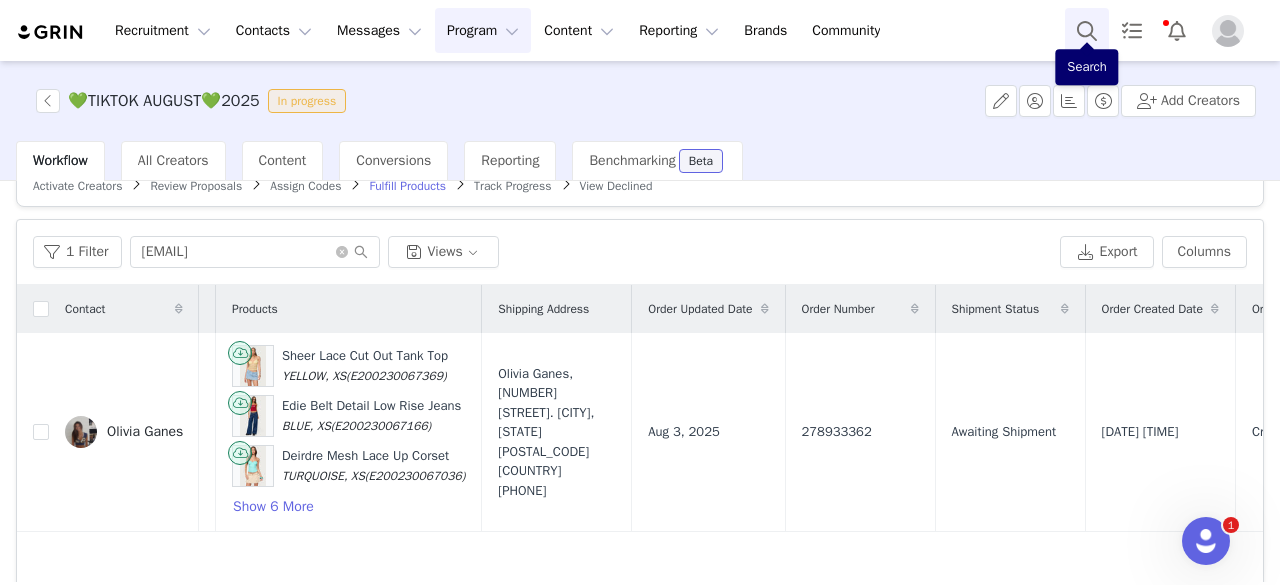 click at bounding box center [1087, 30] 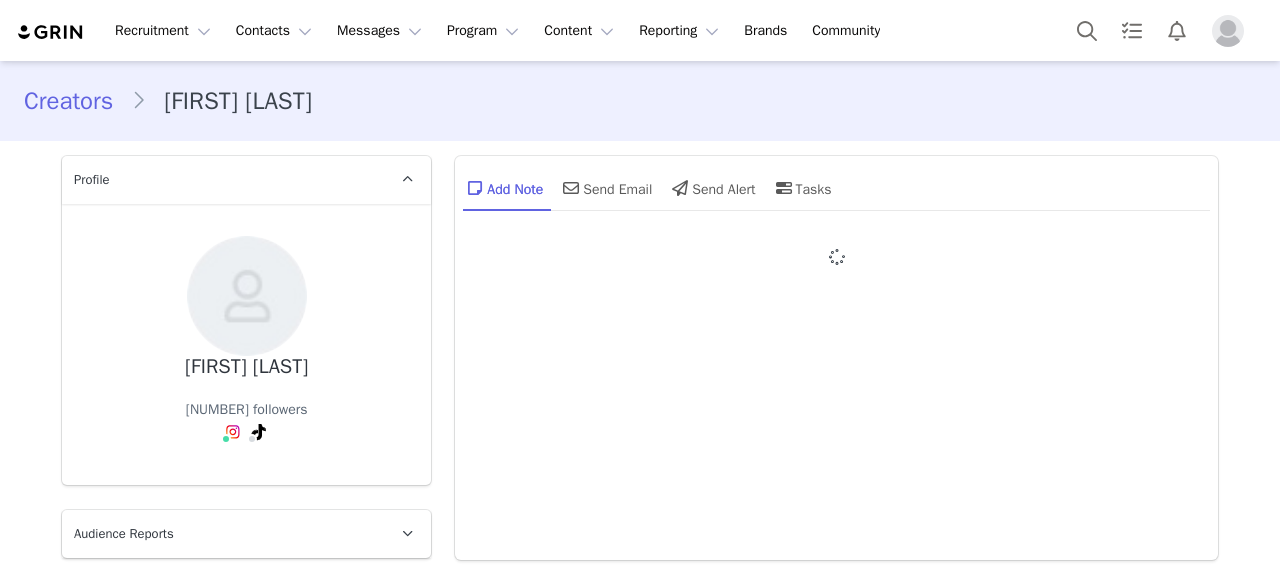 type on "+1 (United States)" 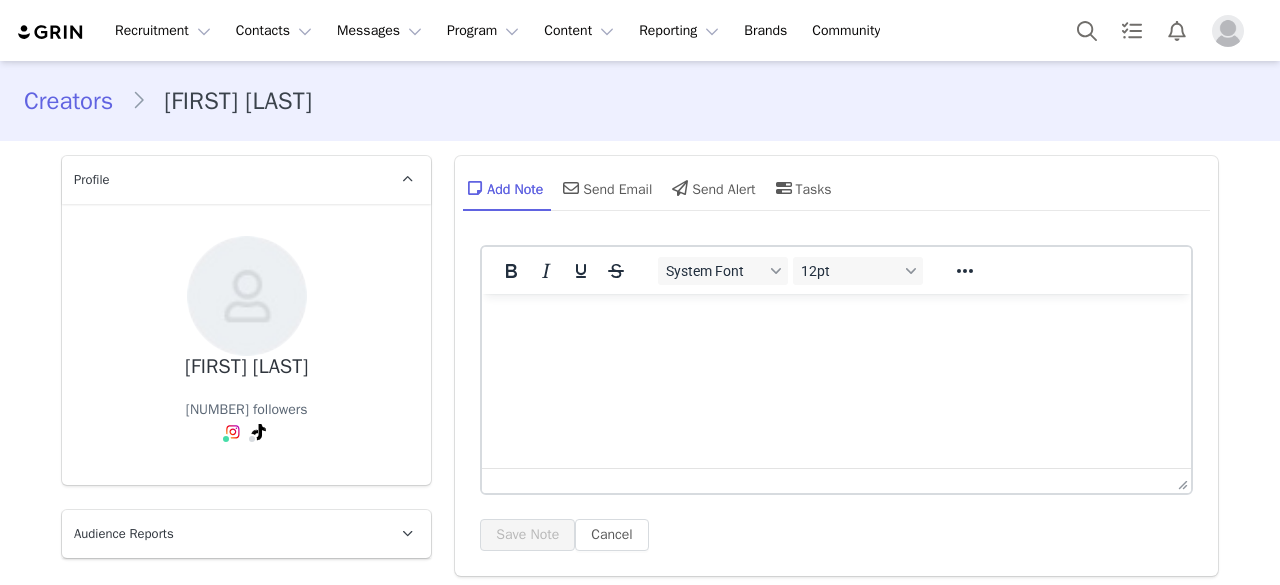 scroll, scrollTop: 0, scrollLeft: 0, axis: both 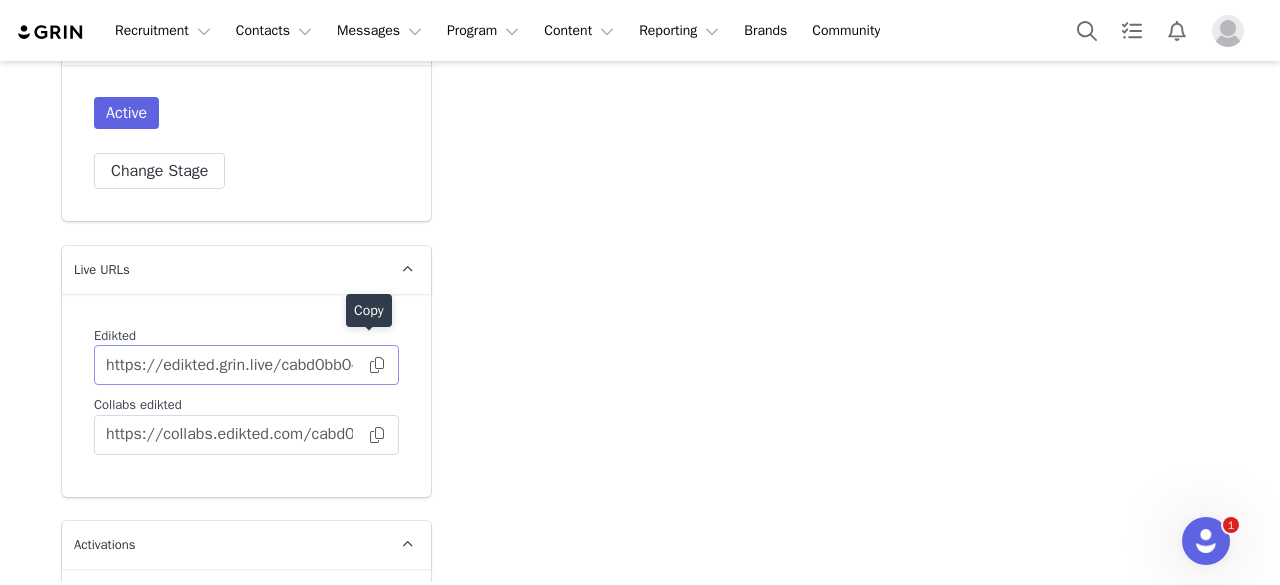 click on "Recruitment Recruitment Creator Search Curated Lists Landing Pages Web Extension AI Creator Search Beta Contacts Contacts Creators Prospects Applicants Messages Messages Dashboard Inbox Templates Sequences Program Program Activations Partnerships Affiliates Content Content Creator Content Media Library Social Listening Reporting Reporting Dashboard Report Builder Brands Brands Community Community Creators Laura tanushi Profile  Laura tanushi      131.5K followers  Audience Reports  Request a detailed report of this creator's audience demographics and content performance for each social channel. Limit 100 reports per month.  0 / 100 reports used this month  Instagram          Request Report  TikTok          Request Report Contact Type  Contact type can be Creator, Prospect, Application, or Manager.   Creator  Demote this Creator? This will remove all accepted proposals attached to this creator.  Yes, demote  Demote to Prospect Archive this Creator? Important:  Yes, archive  Archive Creator Laura" at bounding box center [640, 292] 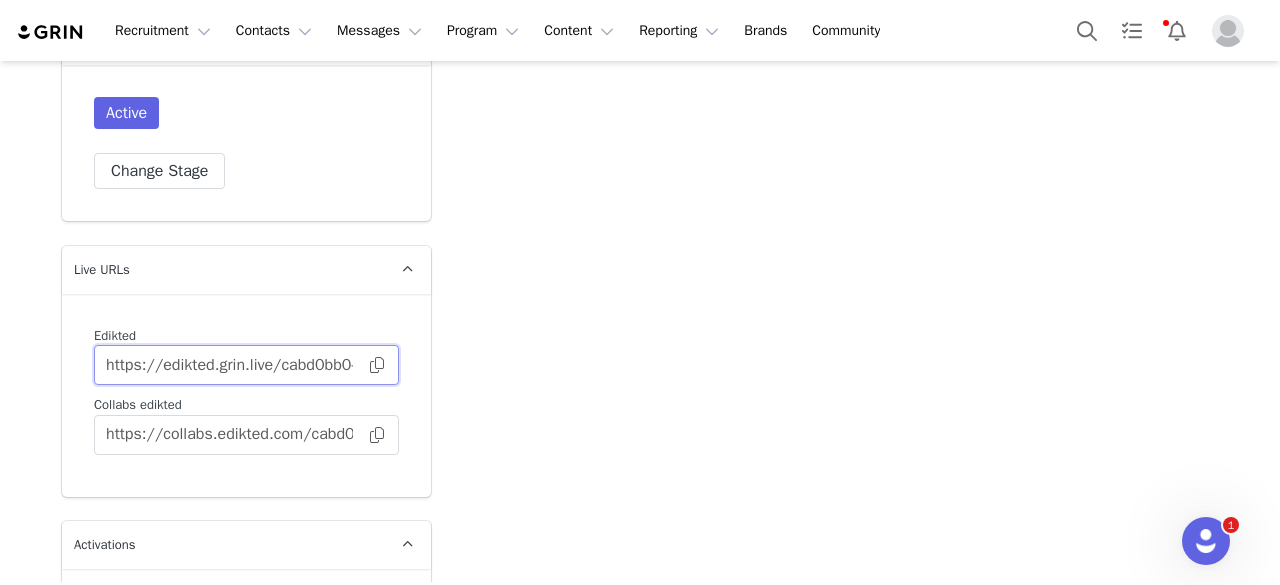 click on "https://edikted.grin.live/cabd0bb0-f8b2-4c1e-ba04-93956984abe3" at bounding box center (246, 365) 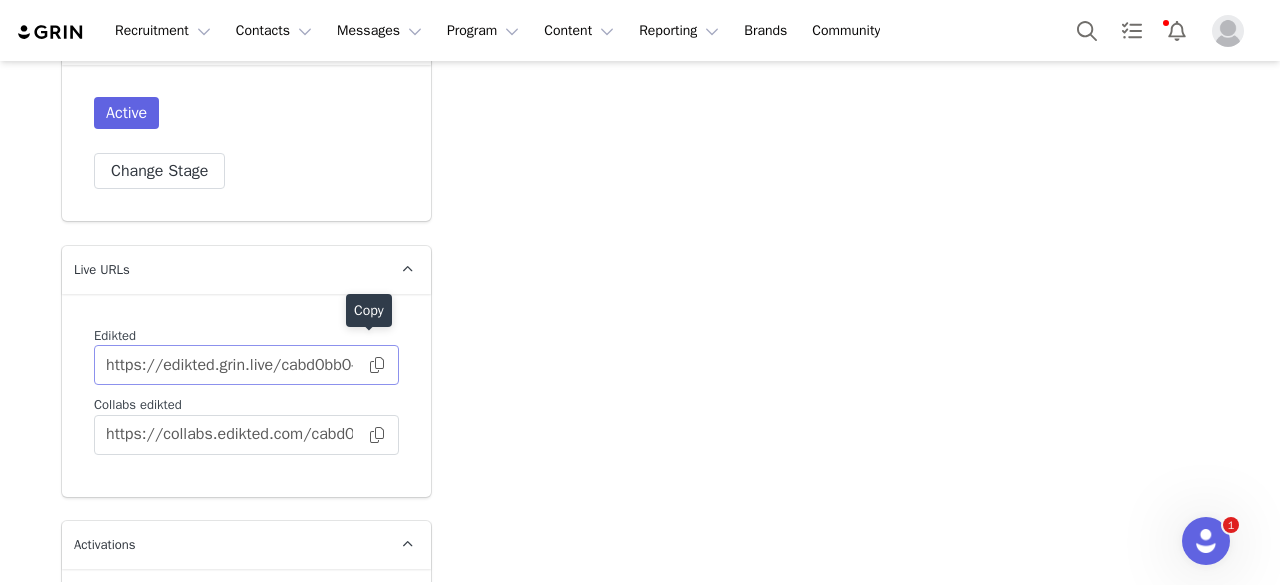 click at bounding box center (377, 365) 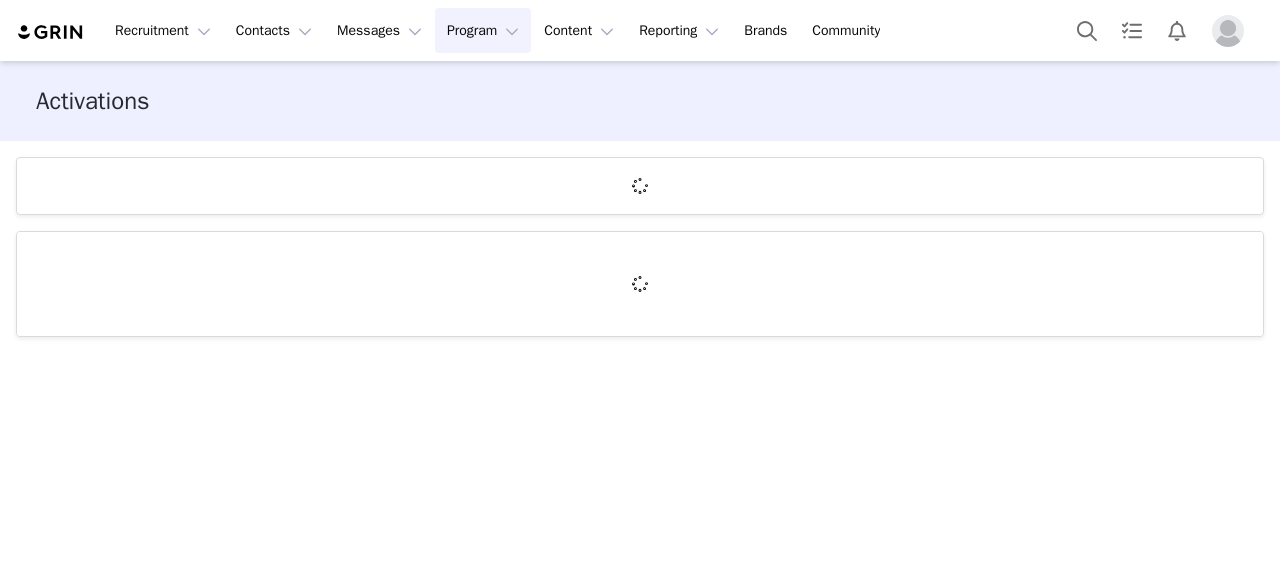scroll, scrollTop: 0, scrollLeft: 0, axis: both 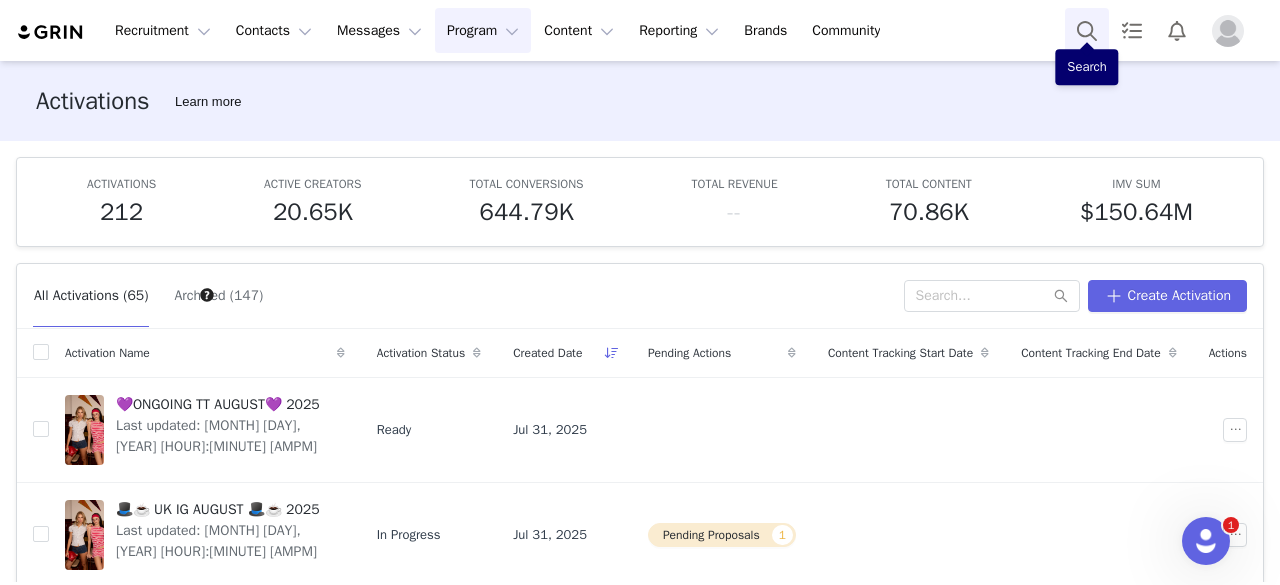 click at bounding box center (1087, 30) 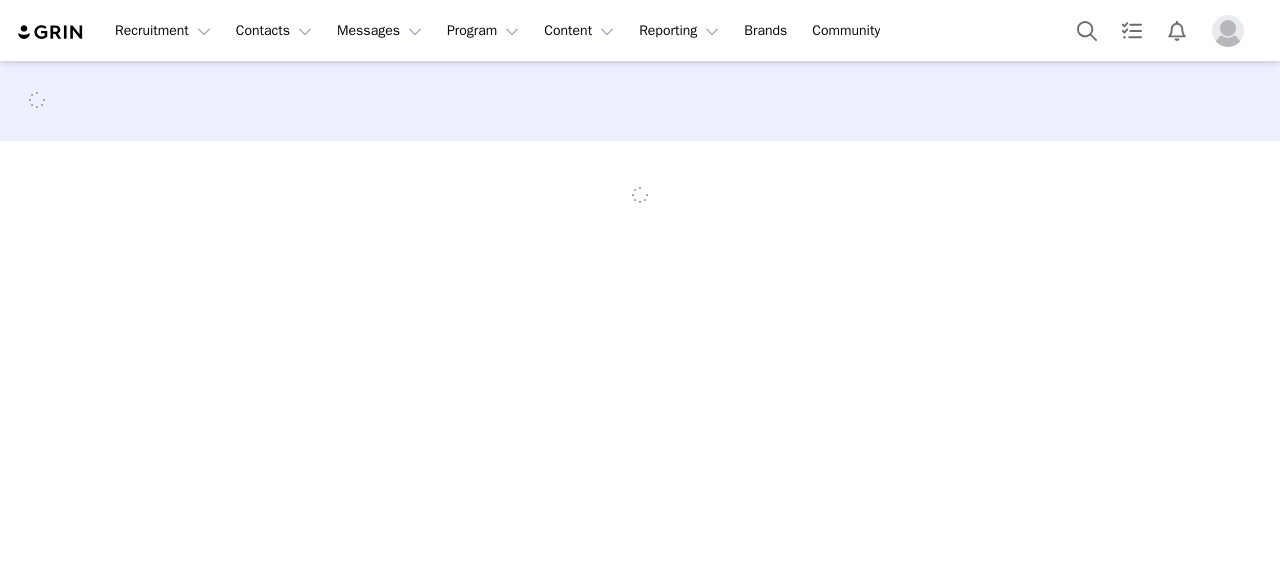 scroll, scrollTop: 0, scrollLeft: 0, axis: both 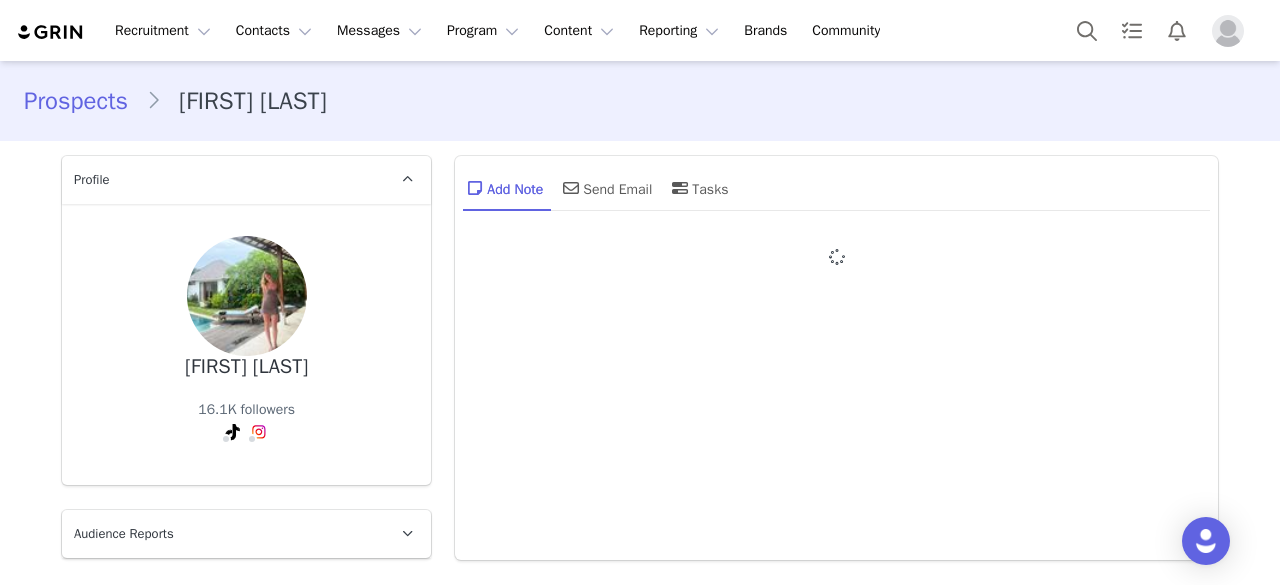 type on "+1 (United States)" 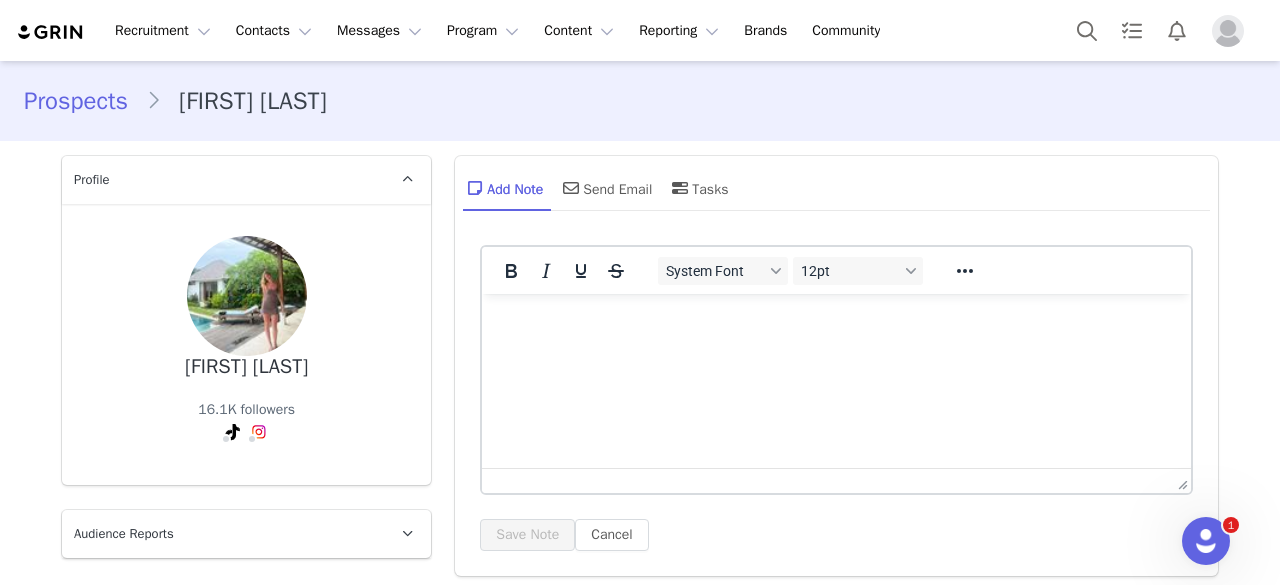 scroll, scrollTop: 0, scrollLeft: 0, axis: both 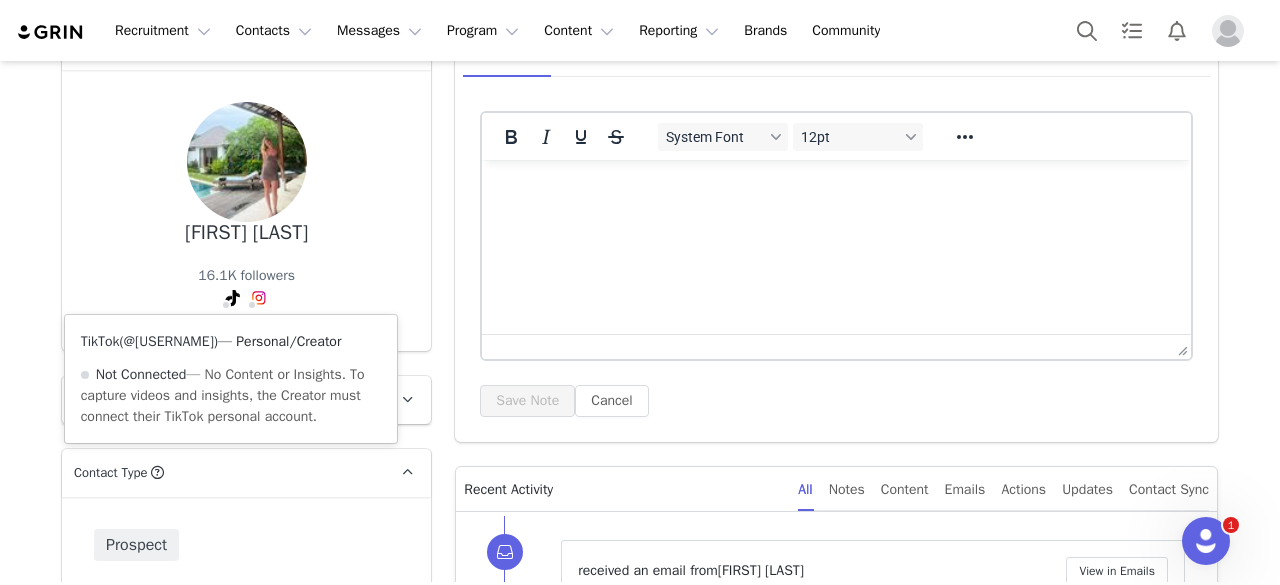 click on "@emmawinfieldd" at bounding box center (169, 341) 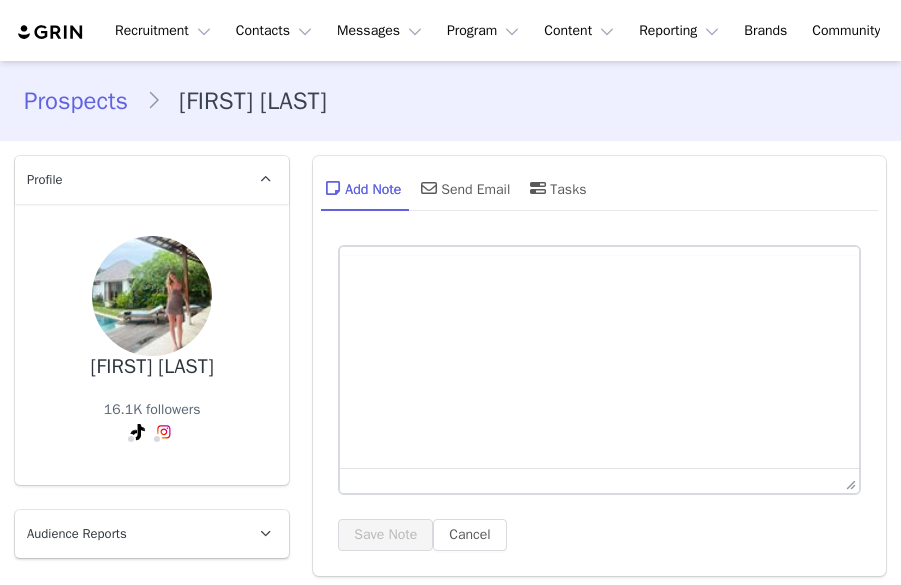 scroll, scrollTop: 0, scrollLeft: 0, axis: both 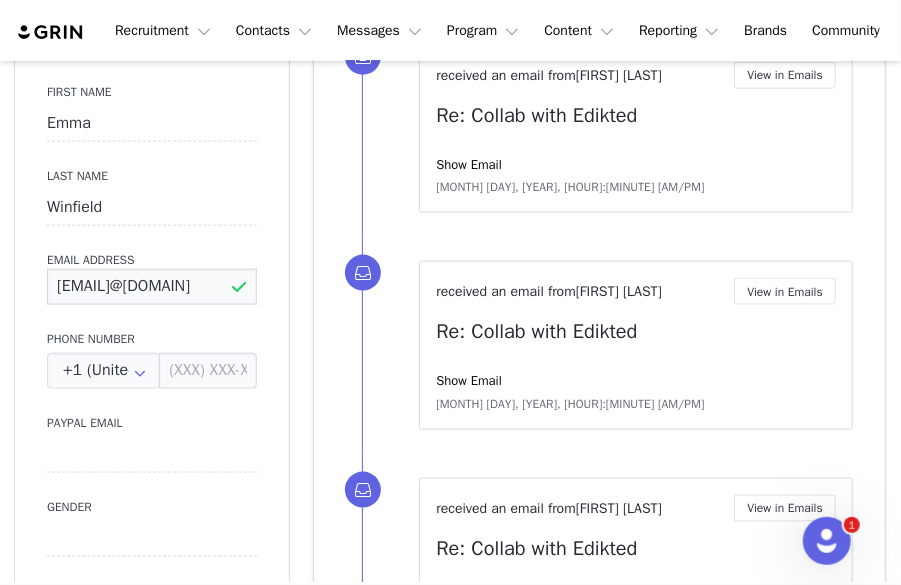 click on "[EMAIL]@[DOMAIN]" at bounding box center [152, 287] 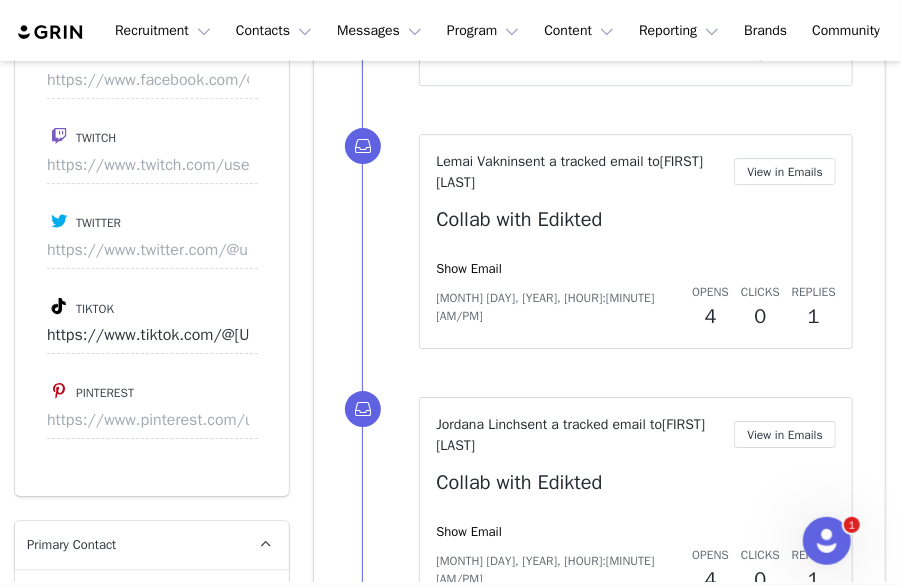scroll, scrollTop: 2320, scrollLeft: 0, axis: vertical 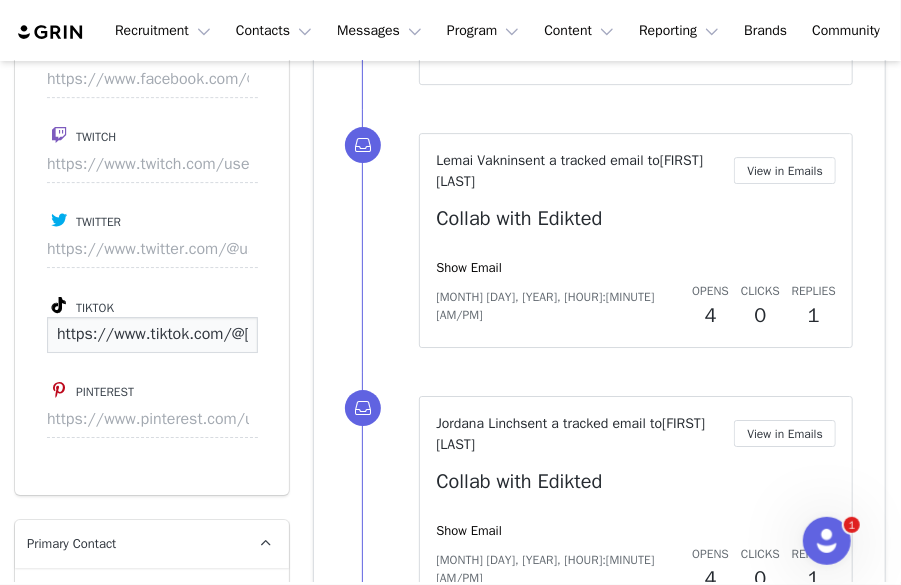 click on "https://www.tiktok.com/@[USERNAME]" at bounding box center [152, 335] 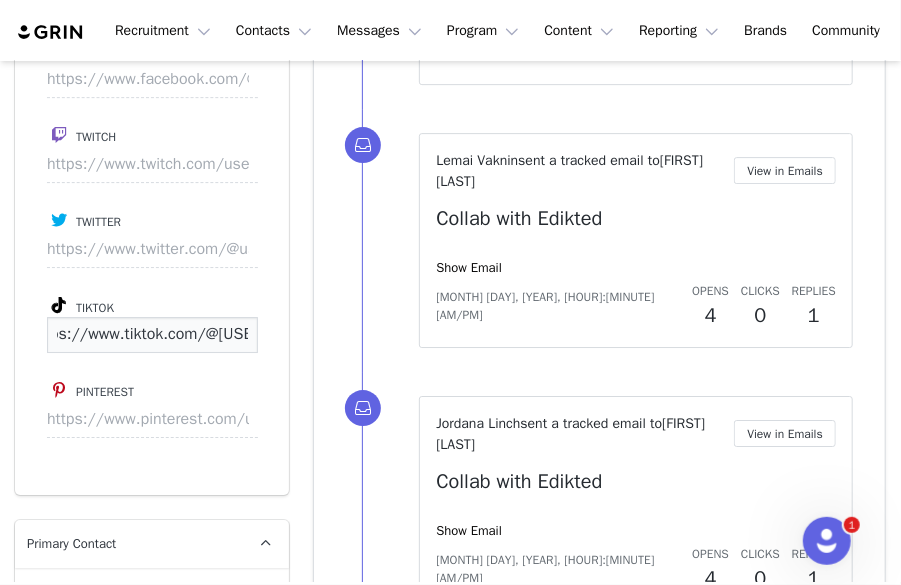 click on "https://www.tiktok.com/@[USERNAME]" at bounding box center (152, 335) 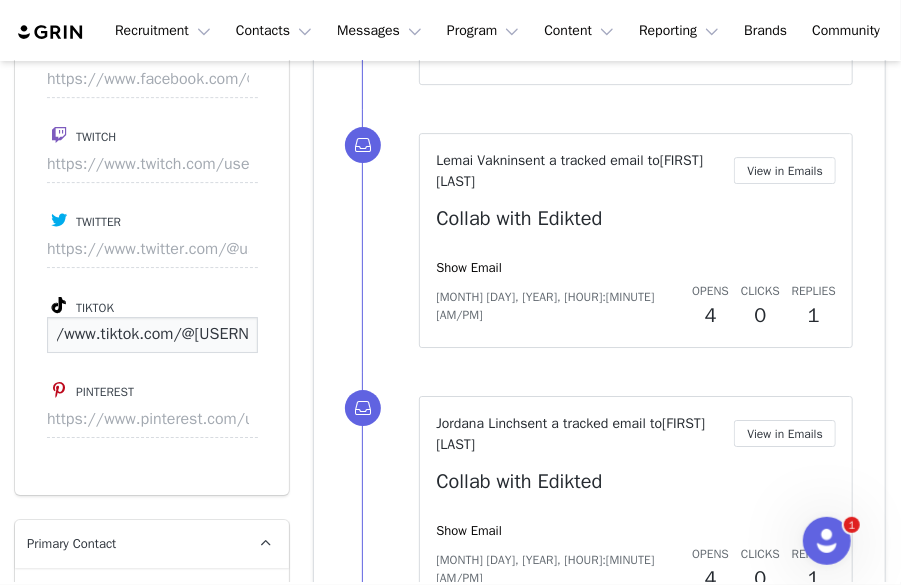 click on "https://www.tiktok.com/@[USERNAME]" at bounding box center [152, 335] 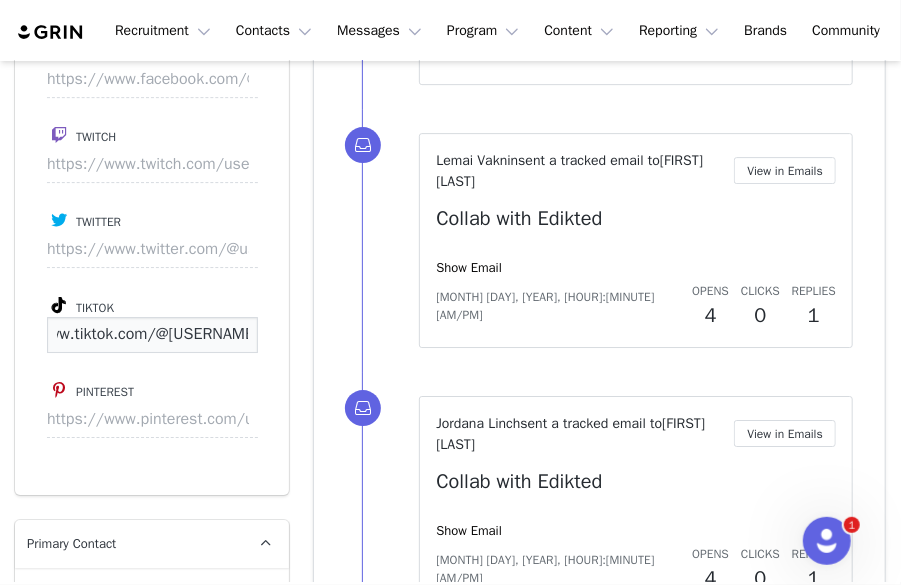 click on "https://www.tiktok.com/@[USERNAME]" at bounding box center (152, 335) 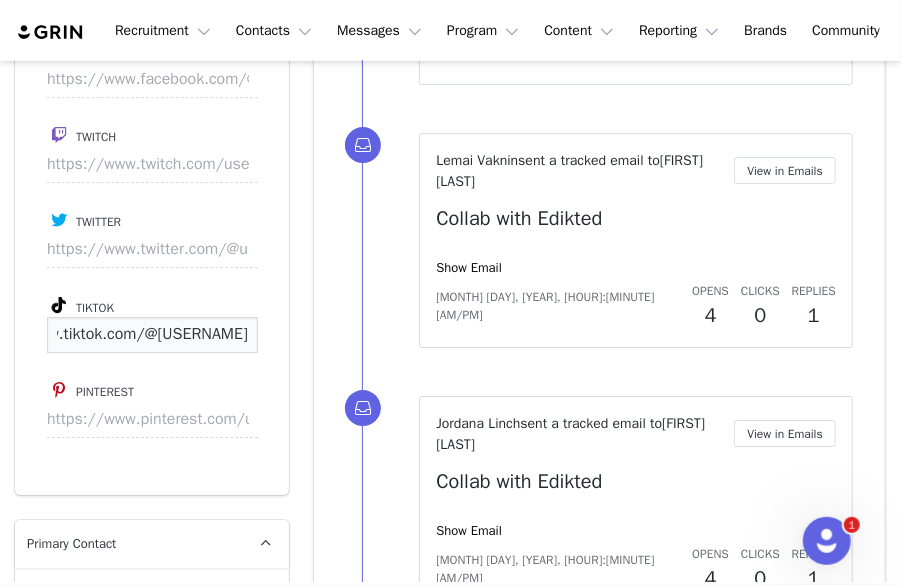 scroll, scrollTop: 0, scrollLeft: 0, axis: both 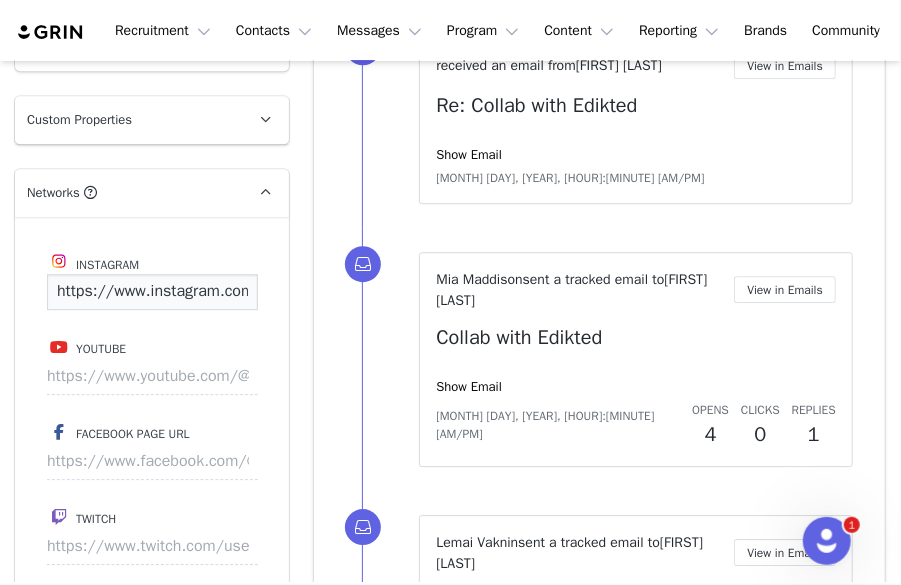 click on "https://www.instagram.com/[USERNAME]" at bounding box center [152, 292] 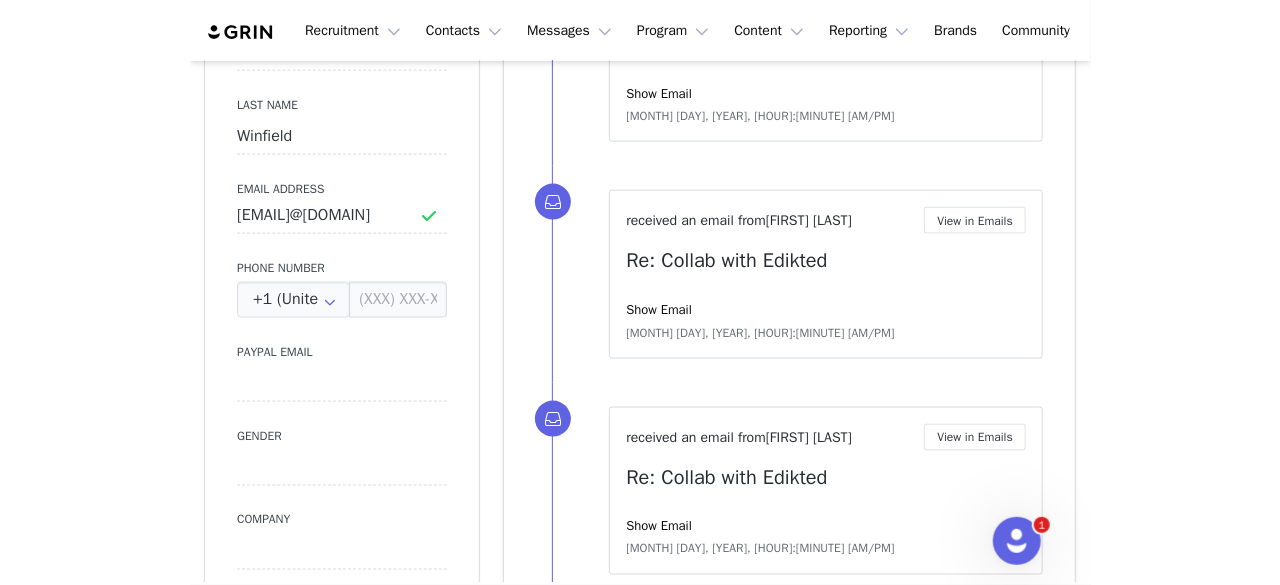 scroll, scrollTop: 777, scrollLeft: 0, axis: vertical 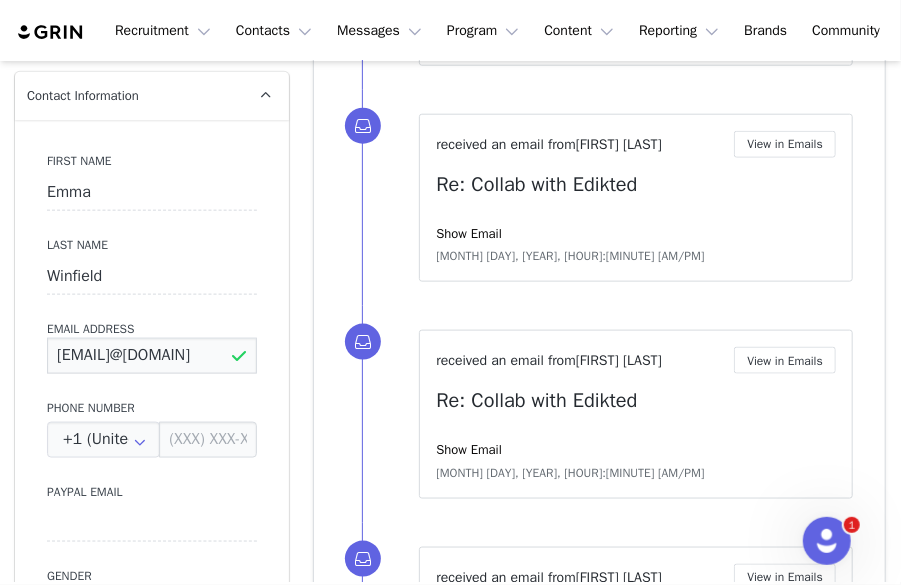 click on "[EMAIL]@[DOMAIN]" at bounding box center [152, 356] 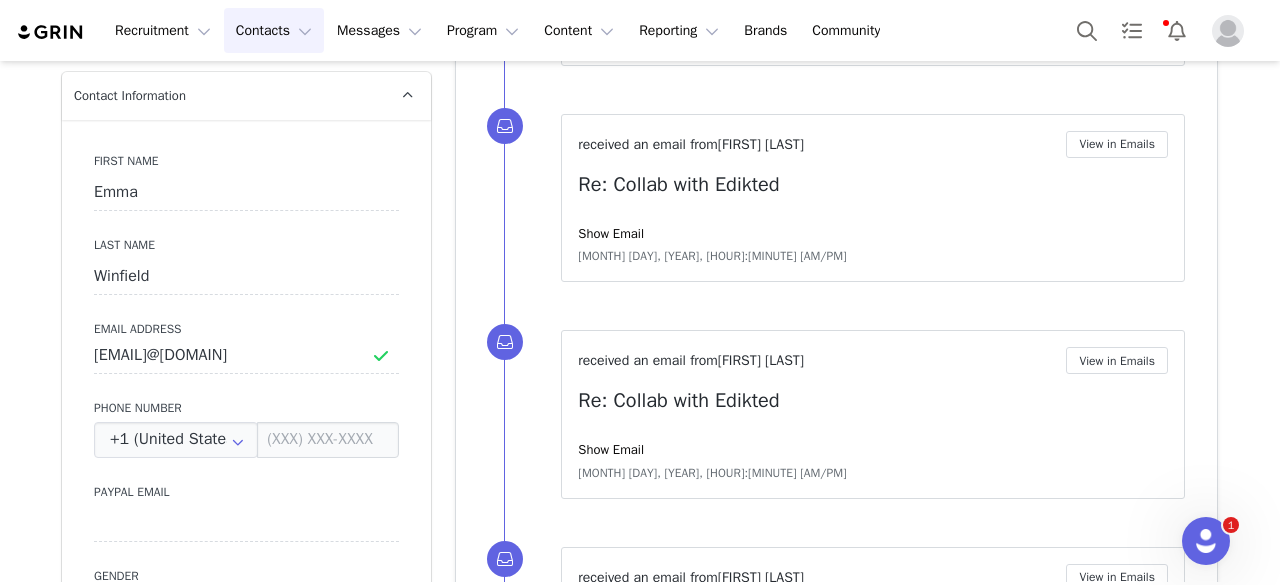 click on "Contacts Contacts" at bounding box center (274, 30) 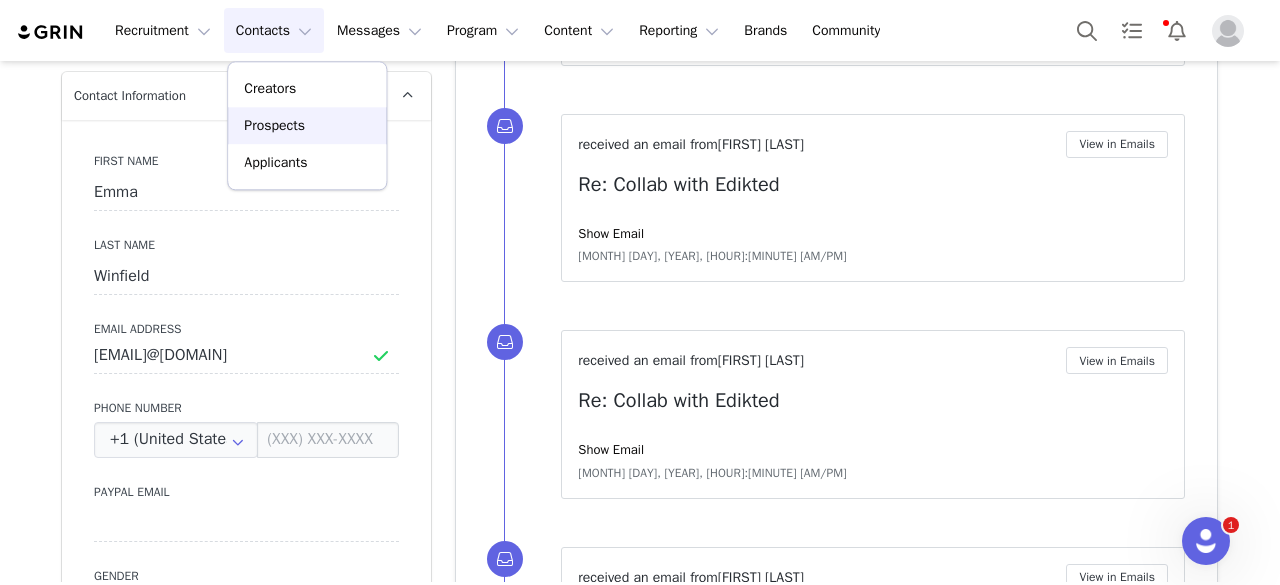 click on "Prospects" at bounding box center (274, 125) 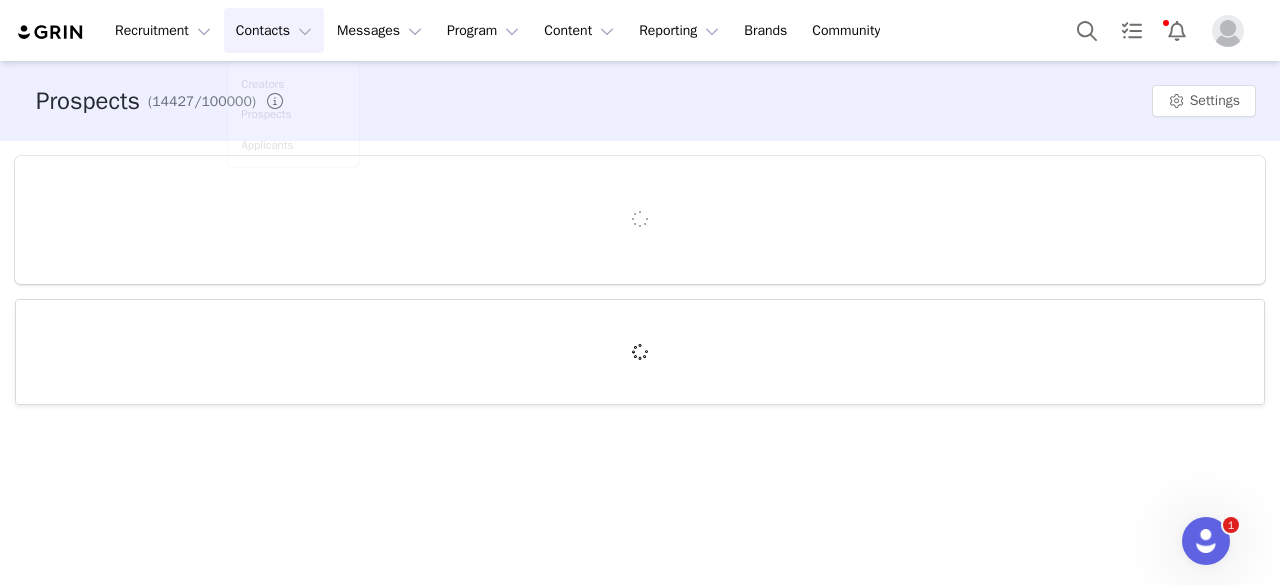 scroll, scrollTop: 0, scrollLeft: 0, axis: both 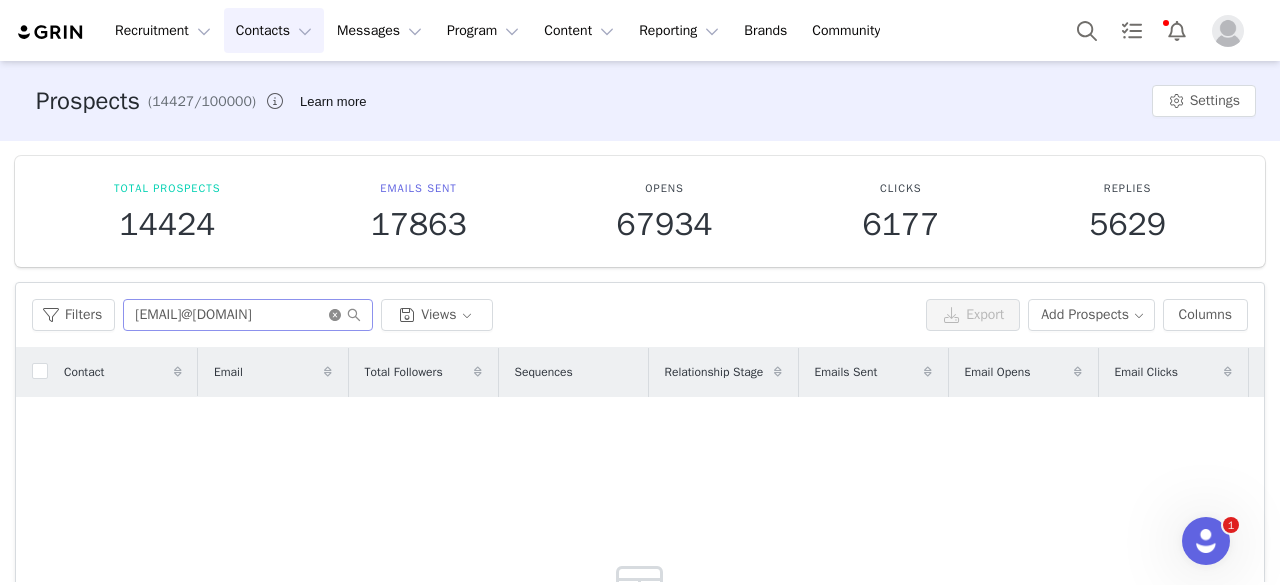 click 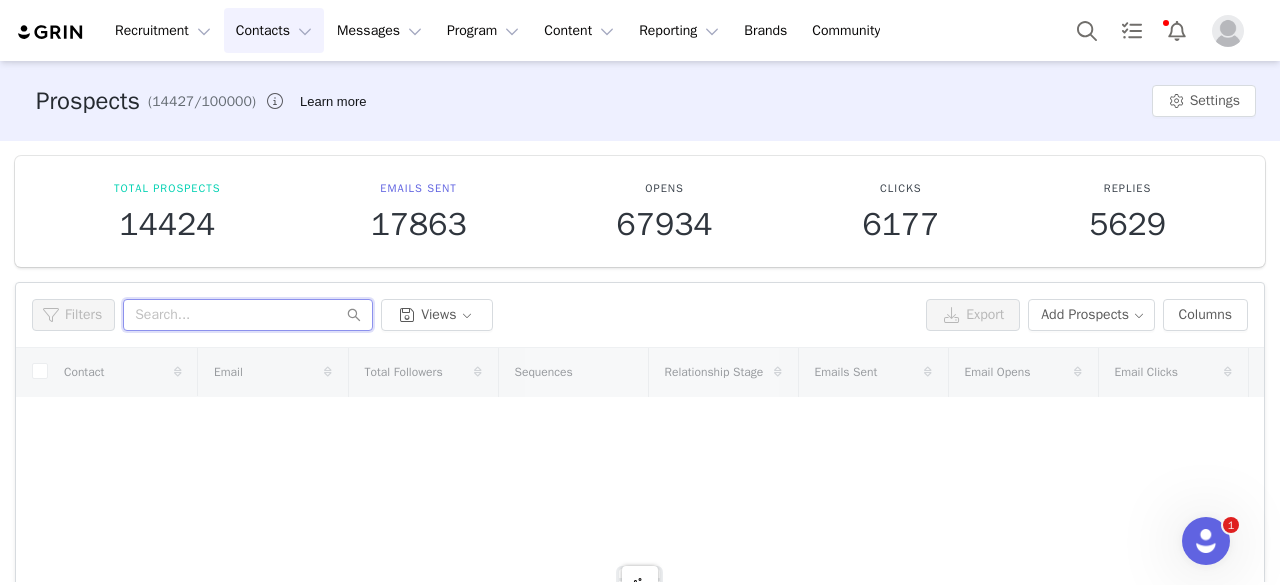 click at bounding box center (248, 315) 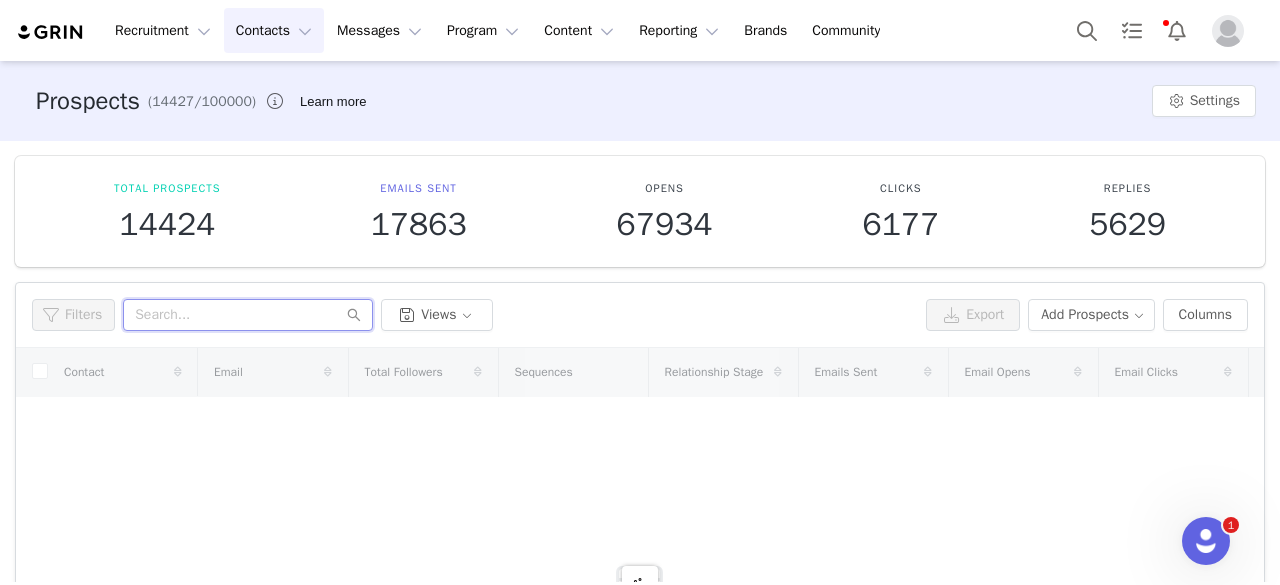 paste on "[EMAIL]@[DOMAIN]" 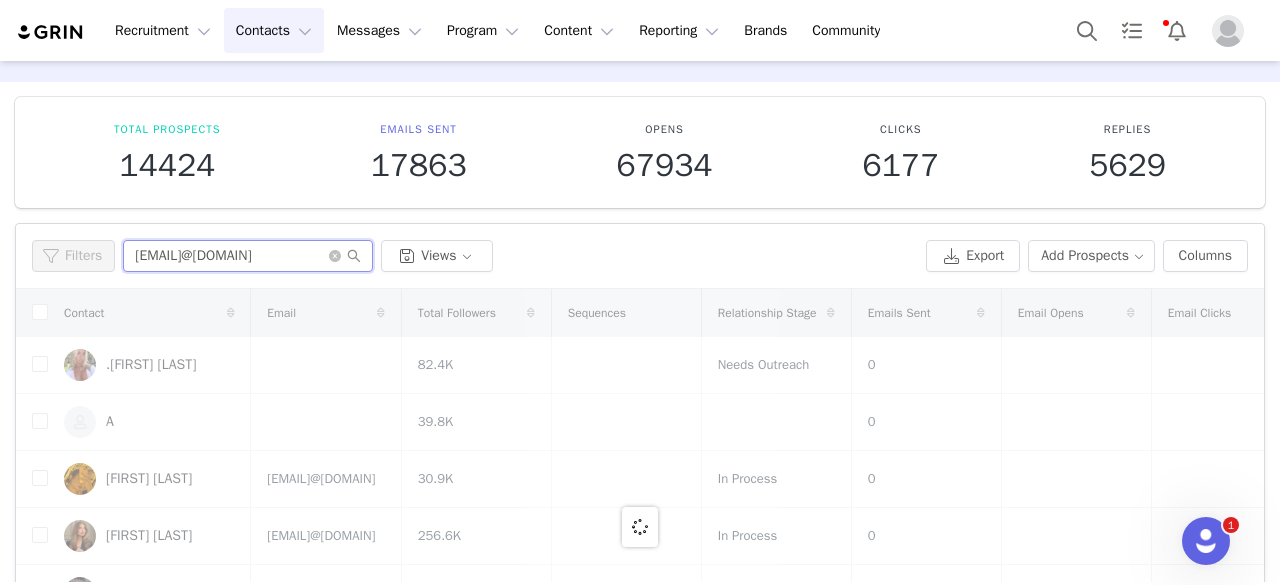scroll, scrollTop: 70, scrollLeft: 0, axis: vertical 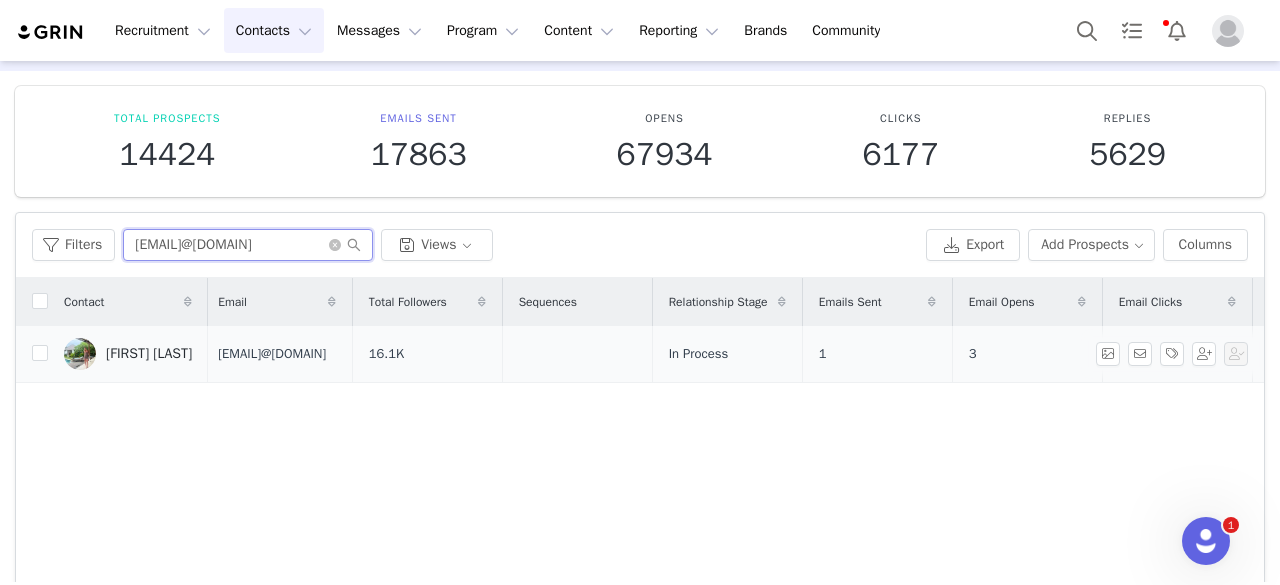 type on "[EMAIL]@[DOMAIN]" 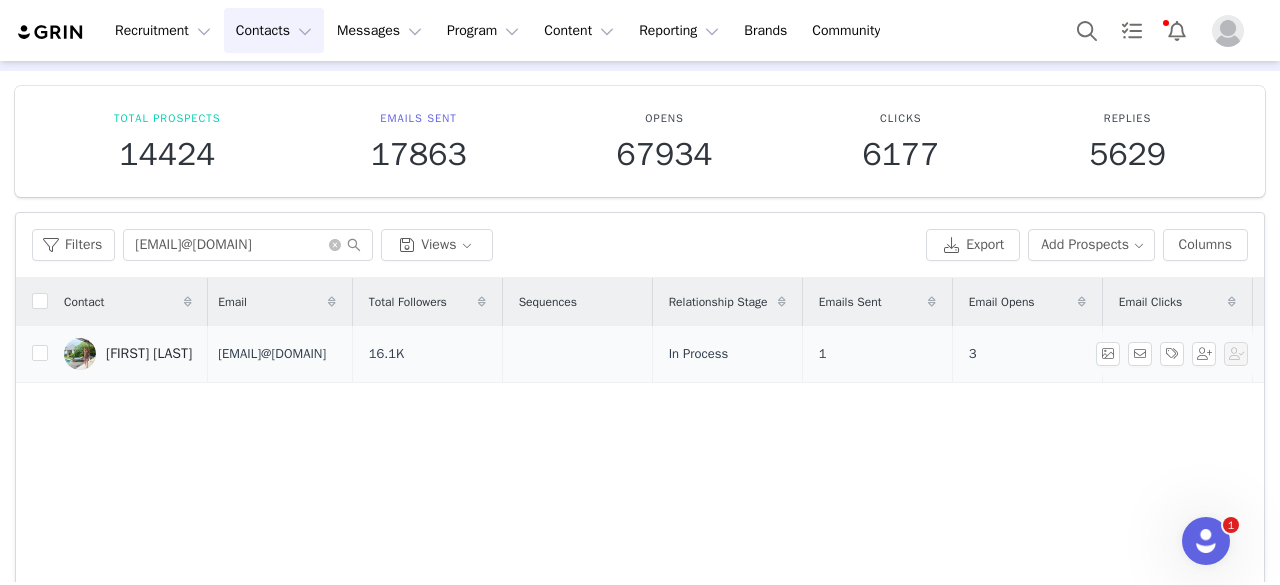 click on "[FIRST] [LAST]" at bounding box center [128, 354] 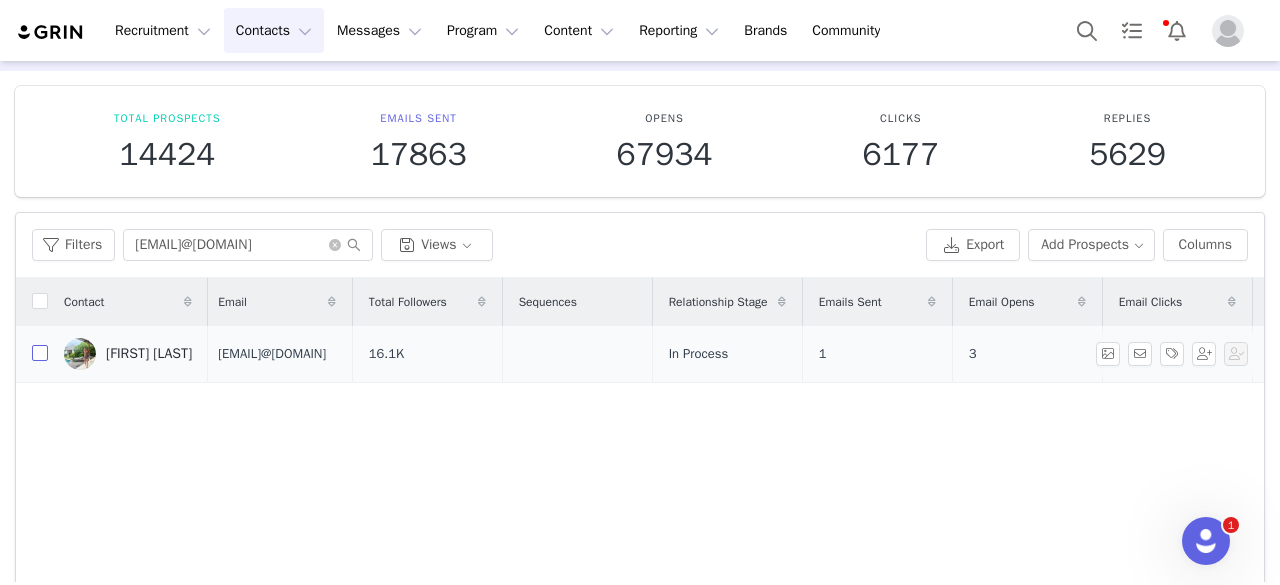 click at bounding box center (40, 353) 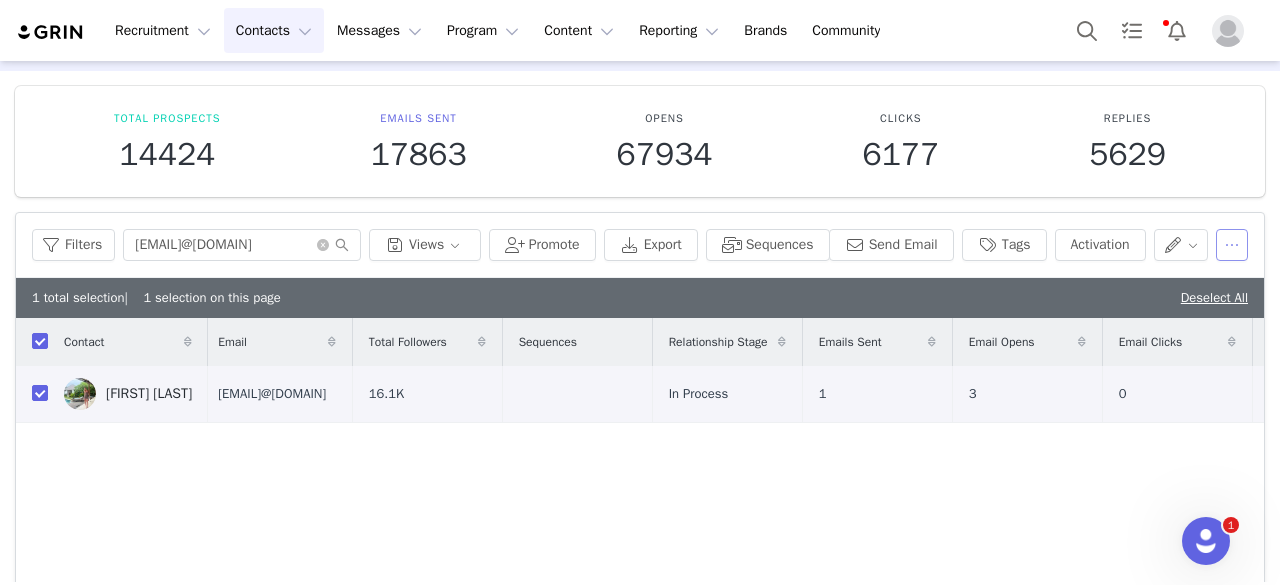 click at bounding box center [1232, 245] 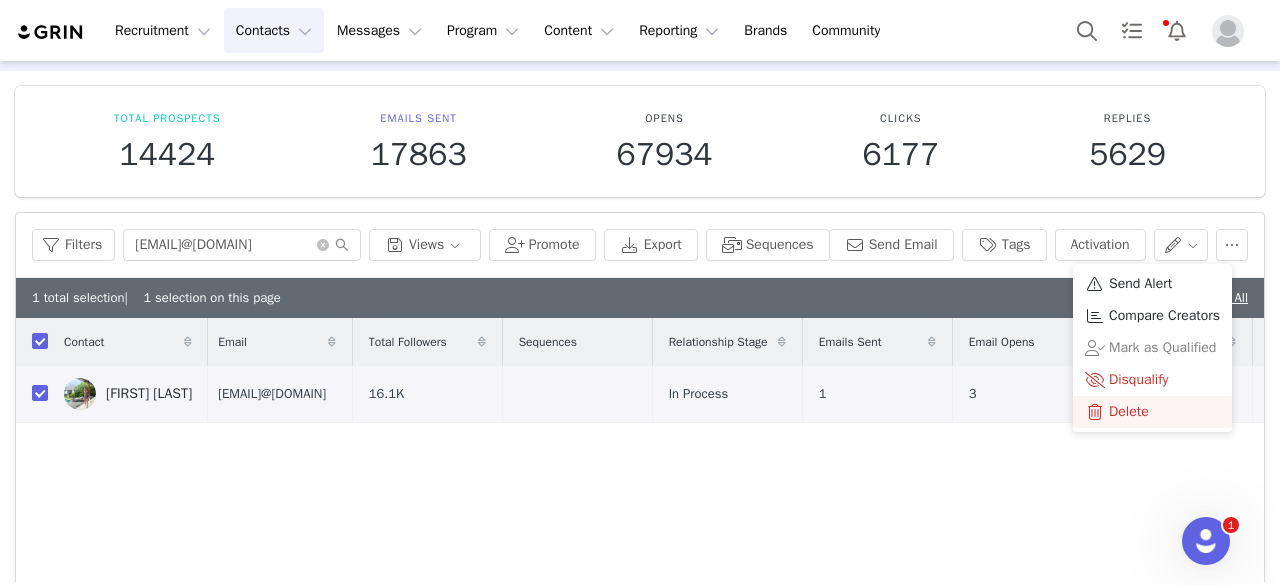 click on "Delete" at bounding box center [1129, 412] 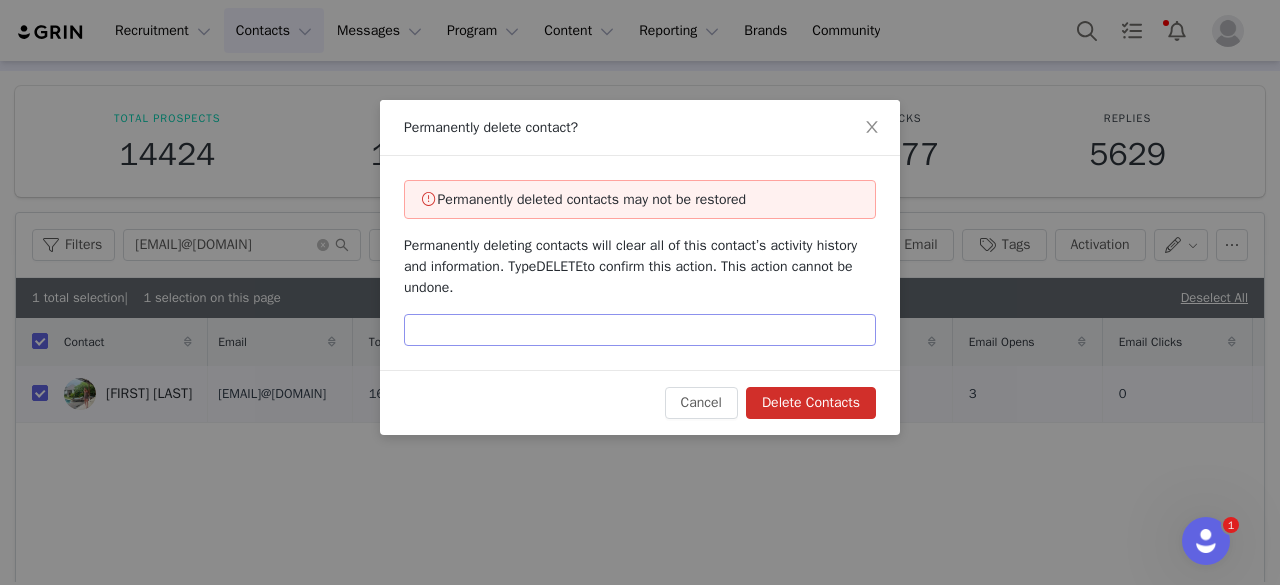 drag, startPoint x: 704, startPoint y: 307, endPoint x: 705, endPoint y: 319, distance: 12.0415945 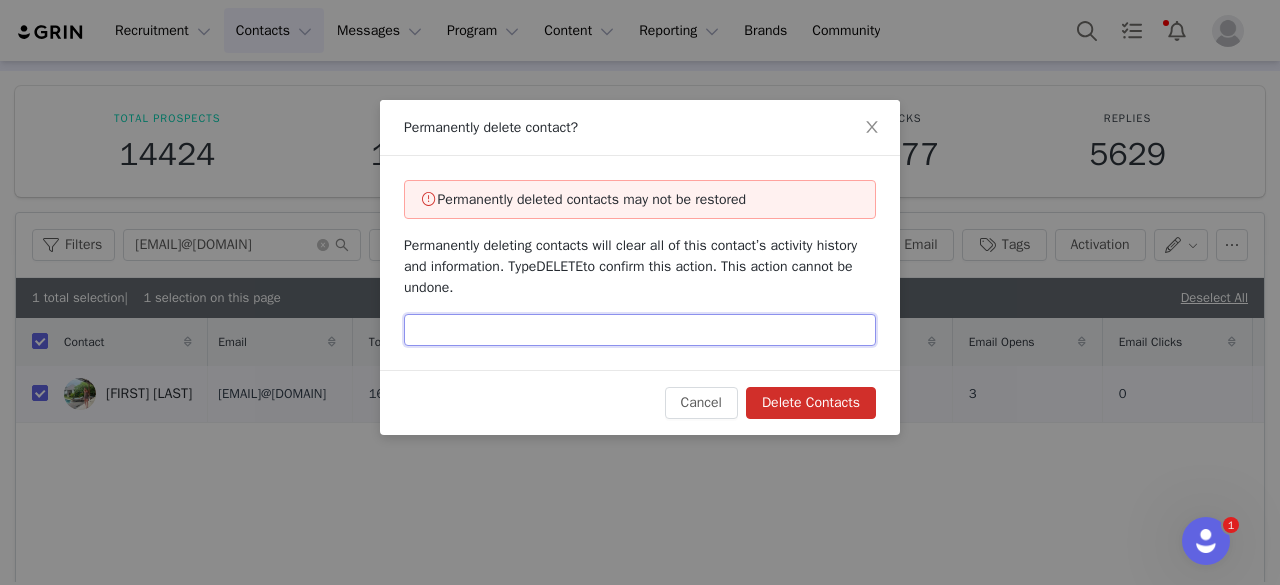 click at bounding box center (640, 330) 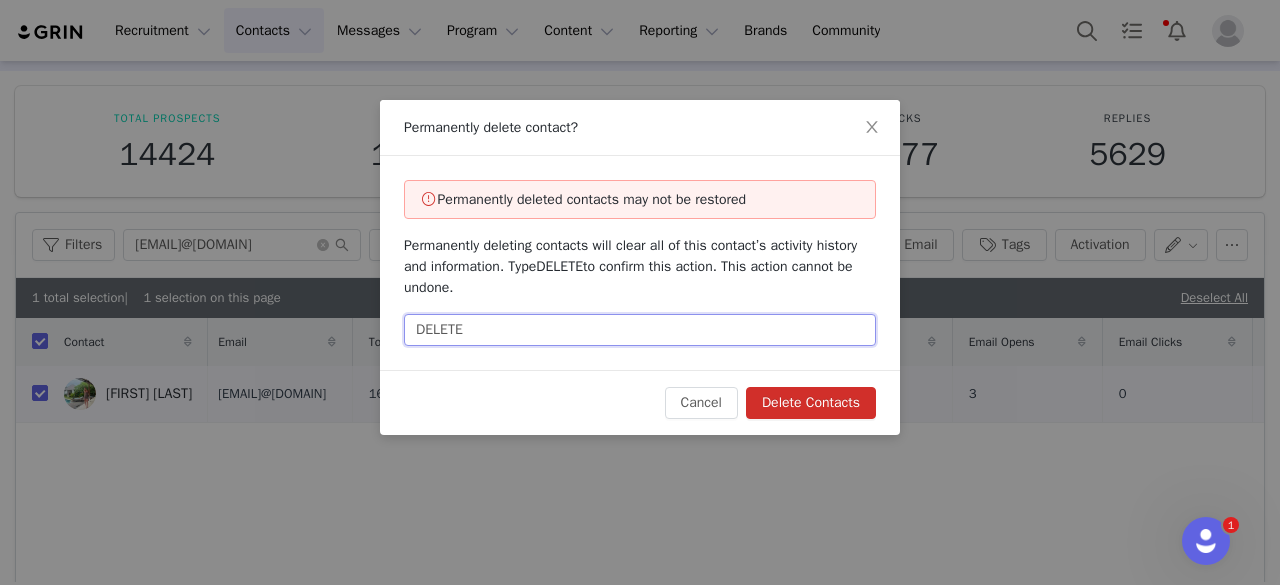 type on "DELETE" 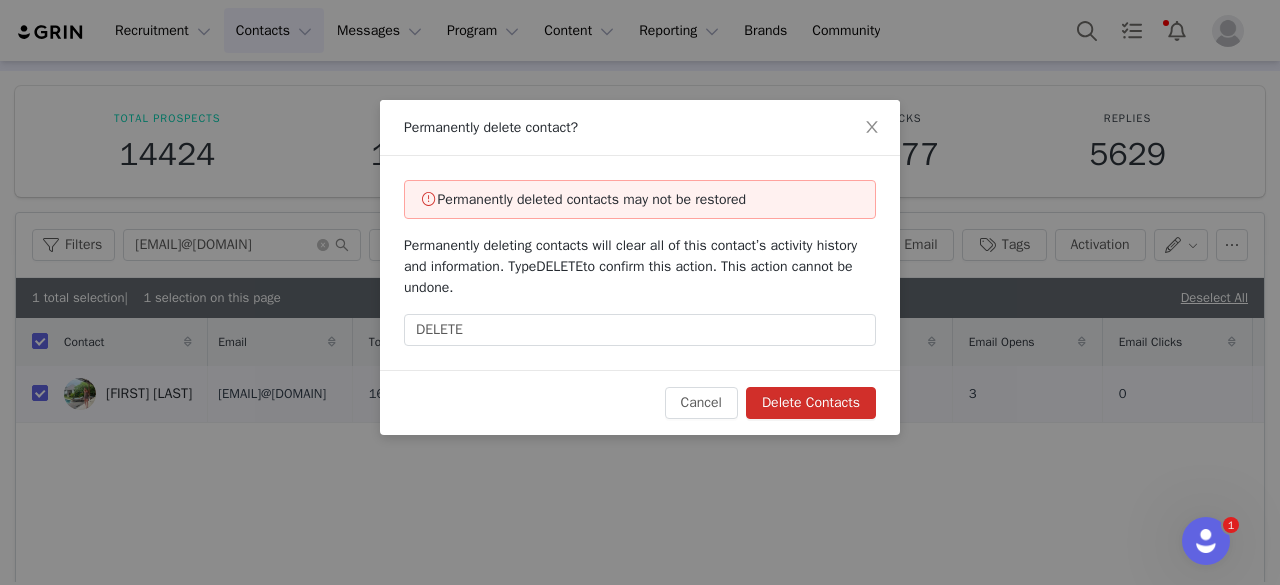 click on "Delete Contacts" at bounding box center [811, 403] 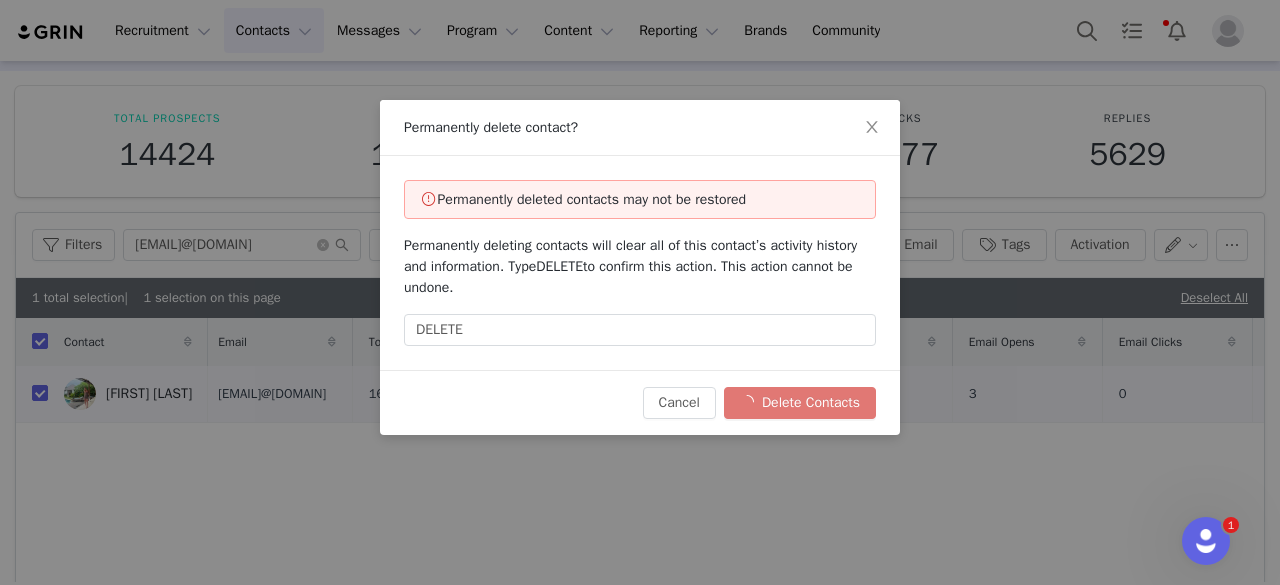 checkbox on "false" 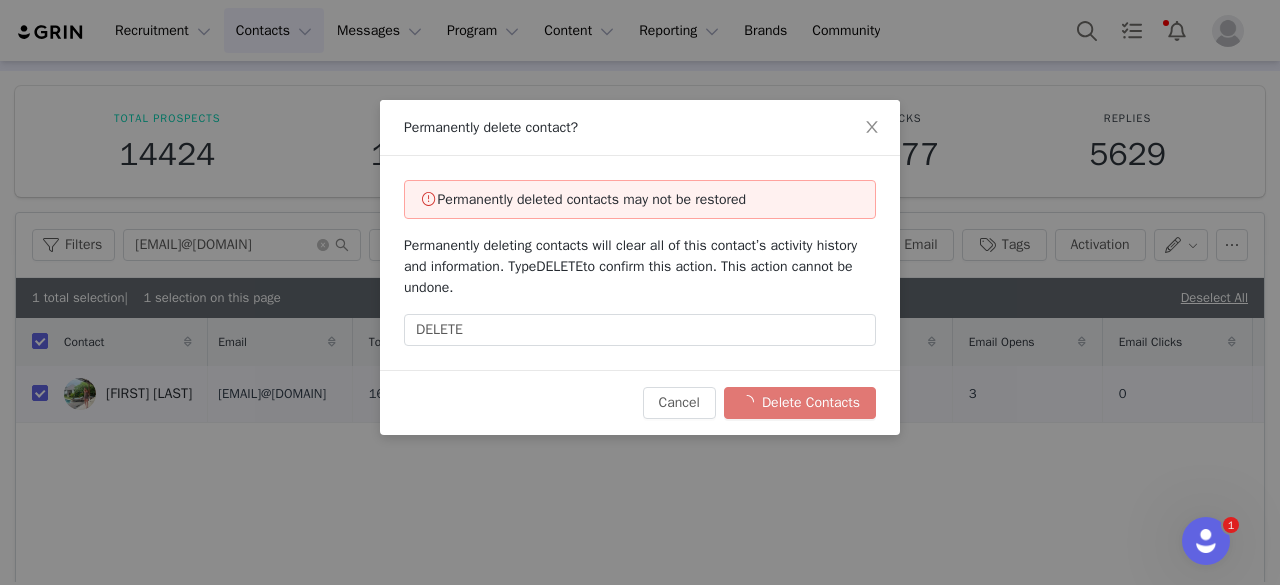 checkbox on "false" 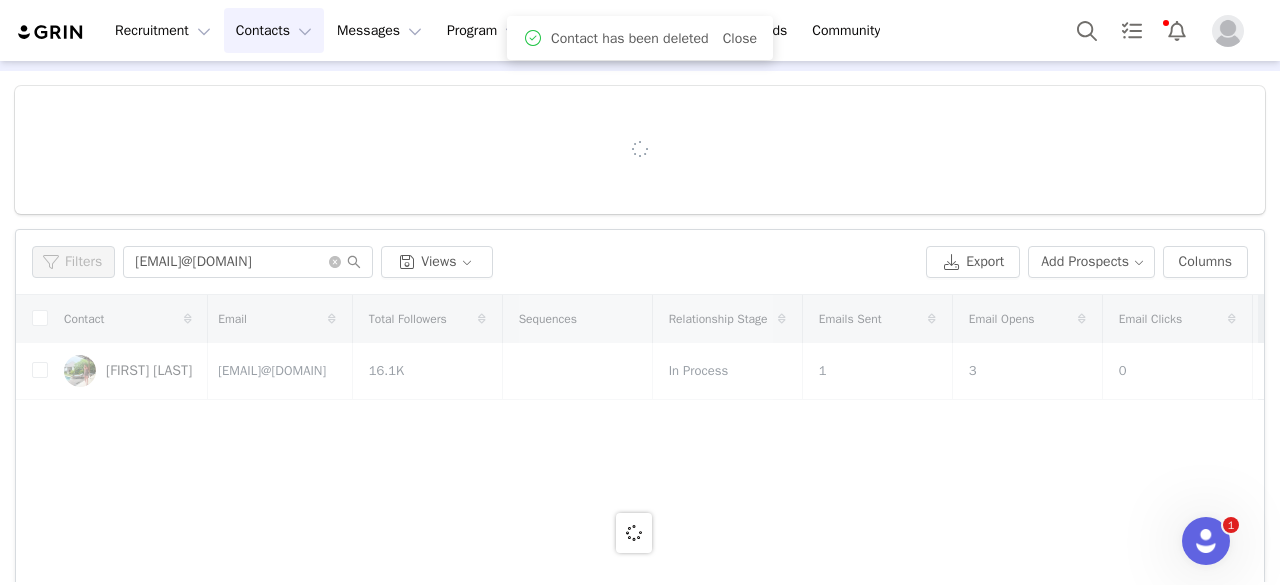 scroll, scrollTop: 0, scrollLeft: 0, axis: both 